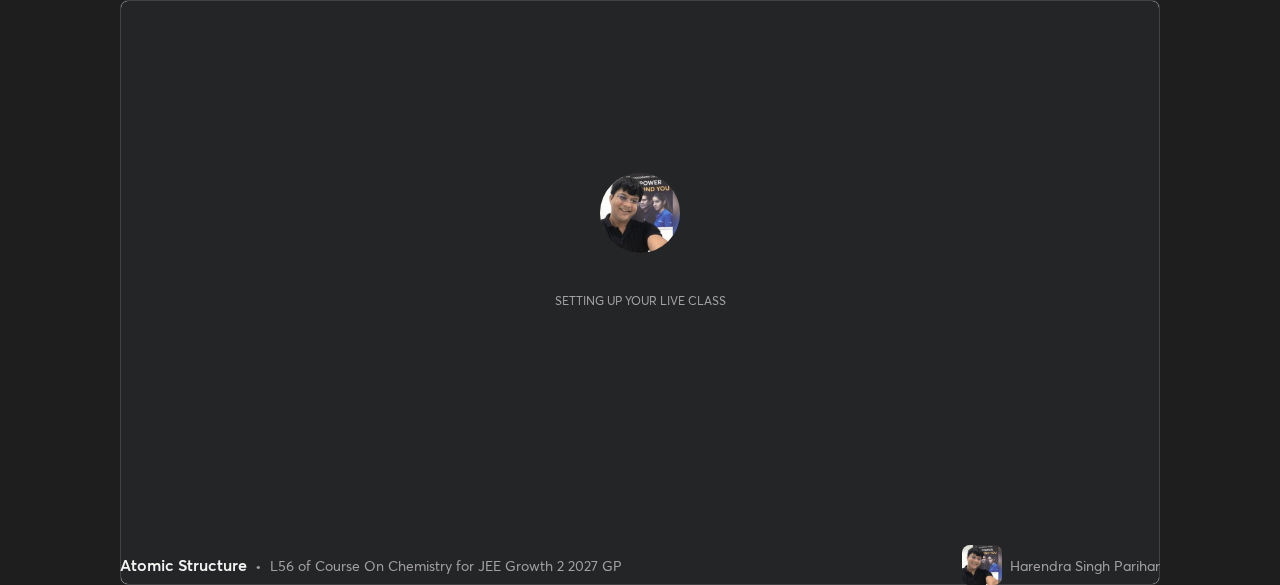 scroll, scrollTop: 0, scrollLeft: 0, axis: both 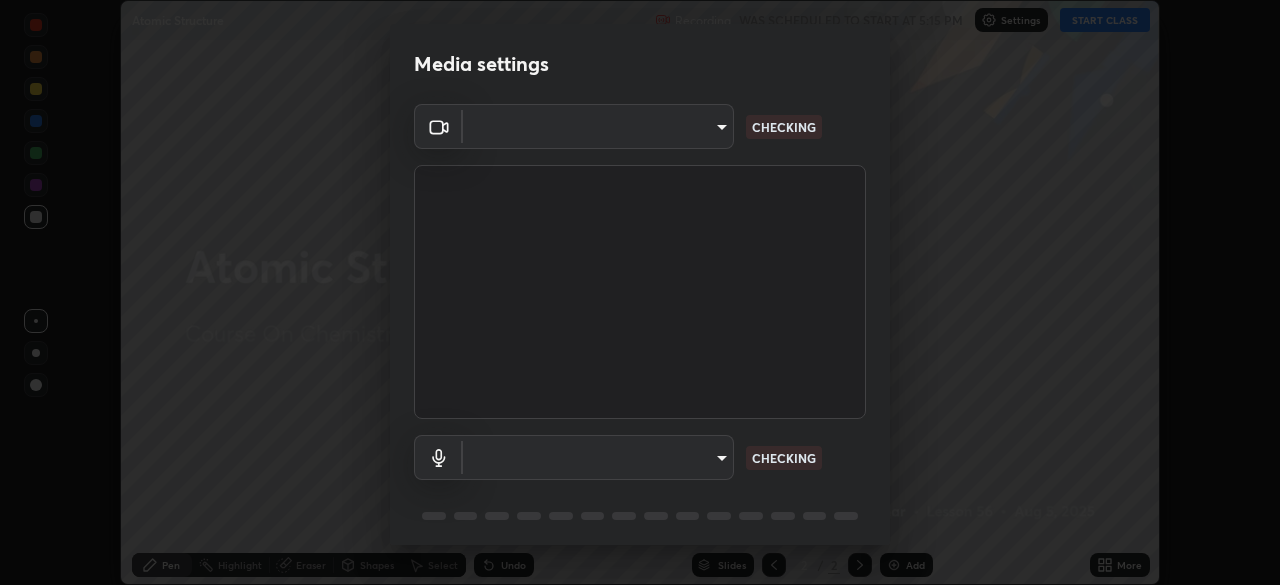 type on "8ba57ba392a6d77700fca5ad0914a887343323b49ef99d11197e5626948f7ea5" 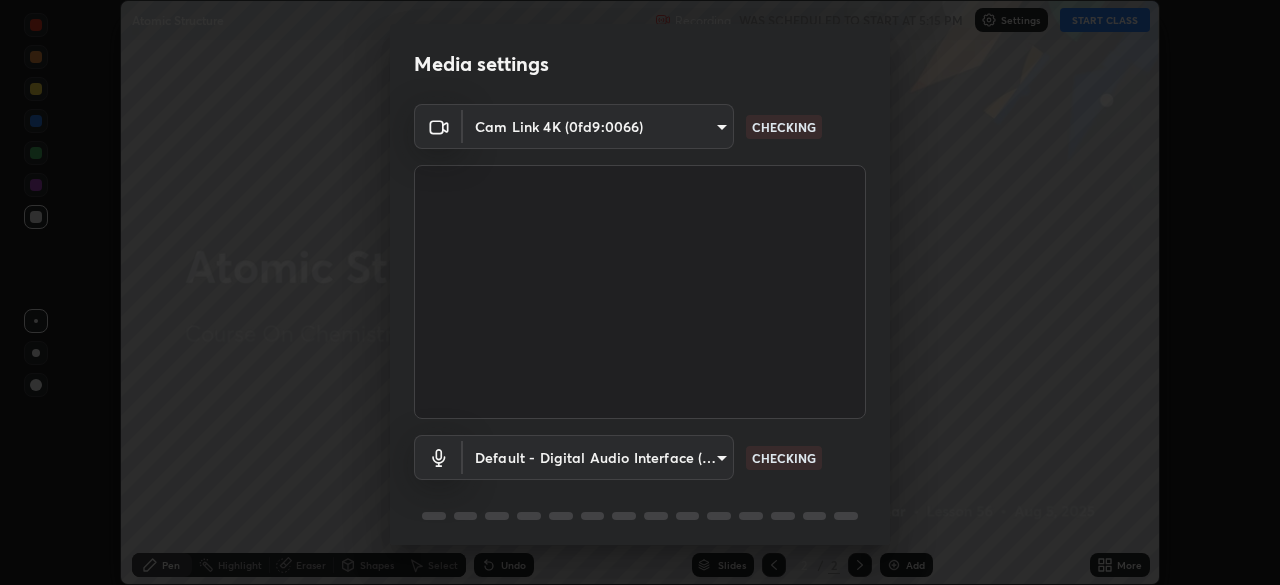 click on "Erase all Atomic Structure Recording WAS SCHEDULED TO START AT  5:15 PM Settings START CLASS Setting up your live class Atomic Structure • L56 of Course On Chemistry for JEE Growth 2 2027 GP [FIRST] [LAST] Pen Highlight Eraser Shapes Select Undo Slides 2 / 2 Add More No doubts shared Encourage your learners to ask a doubt for better clarity Report an issue Reason for reporting Buffering Chat not working Audio - Video sync issue Educator video quality low ​ Attach an image Report Media settings Cam Link 4K (0fd9:0066) 8ba57ba392a6d77700fca5ad0914a887343323b49ef99d11197e5626948f7ea5 CHECKING Default - Digital Audio Interface (3- Cam Link 4K) default CHECKING 1 / 5 Next" at bounding box center [640, 292] 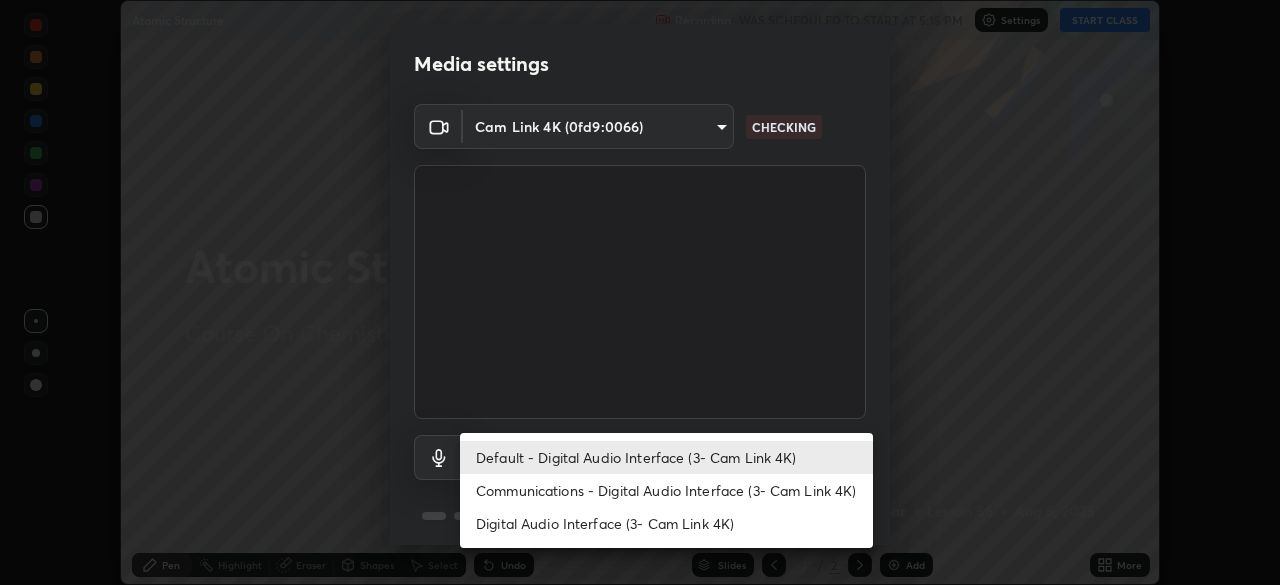 click on "Communications - Digital Audio Interface (3- Cam Link 4K)" at bounding box center [666, 490] 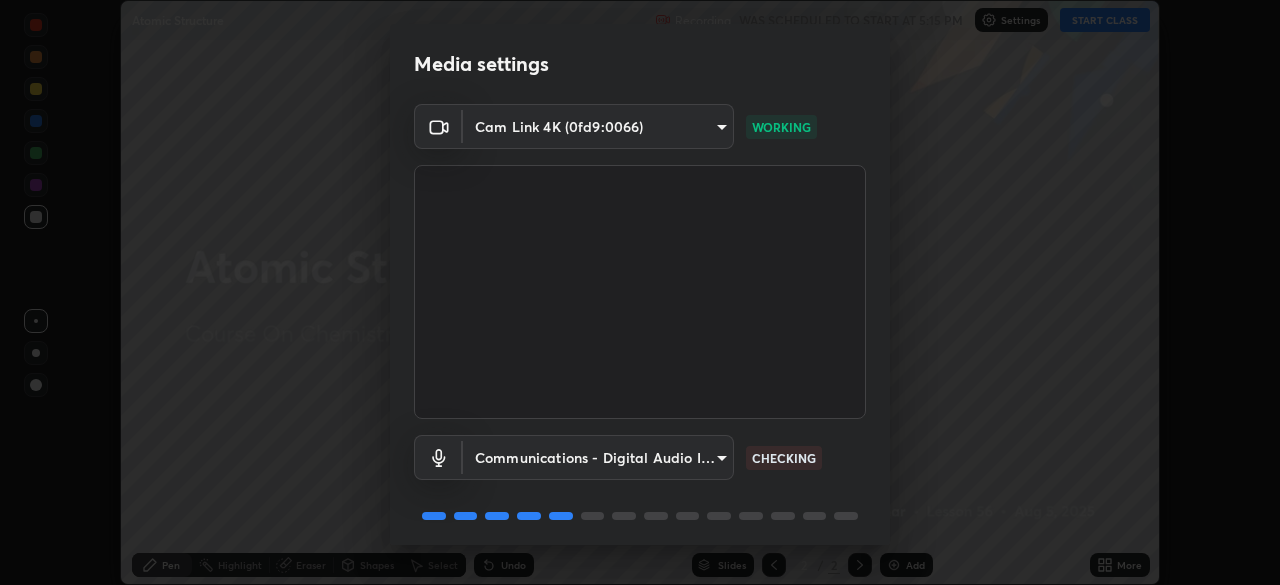 scroll, scrollTop: 71, scrollLeft: 0, axis: vertical 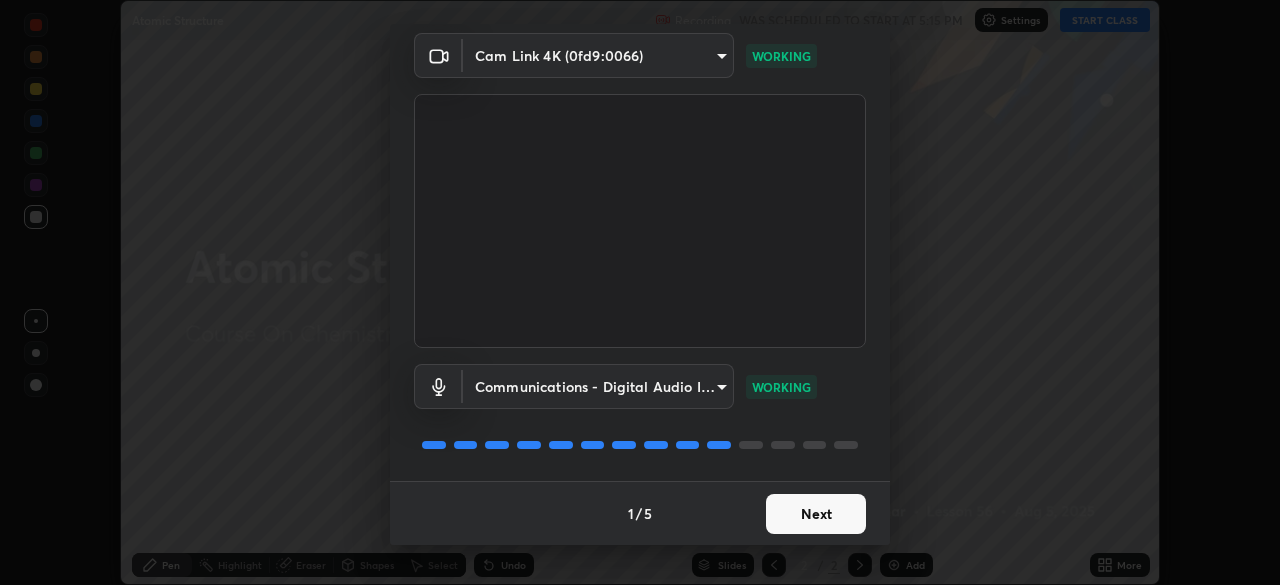 click on "Next" at bounding box center (816, 514) 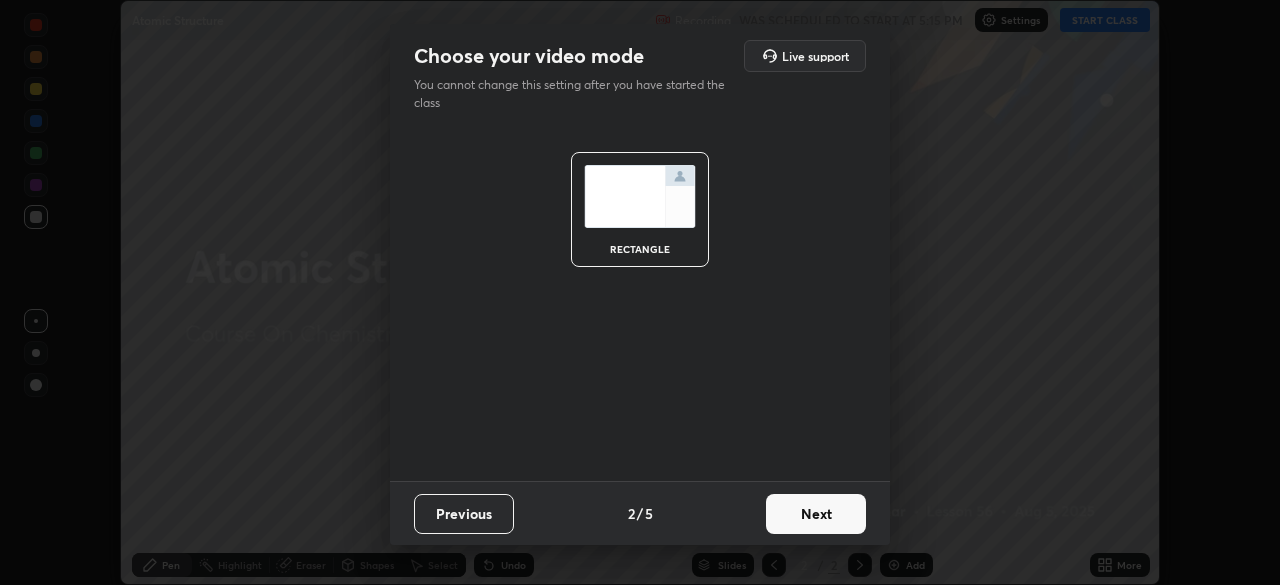 scroll, scrollTop: 0, scrollLeft: 0, axis: both 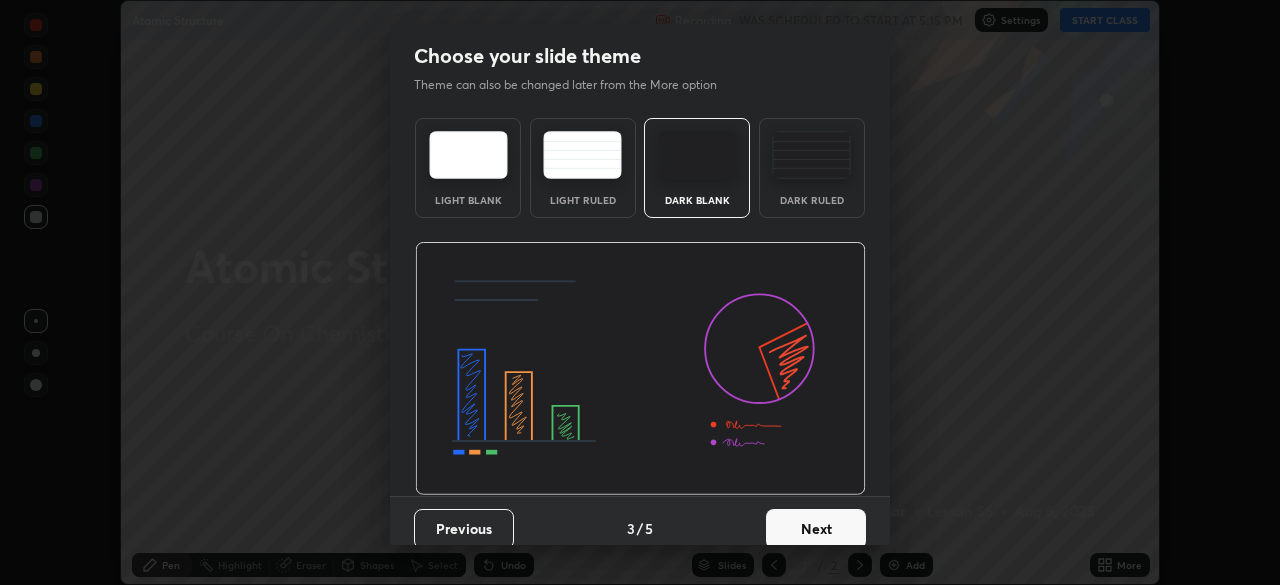 click on "Next" at bounding box center (816, 529) 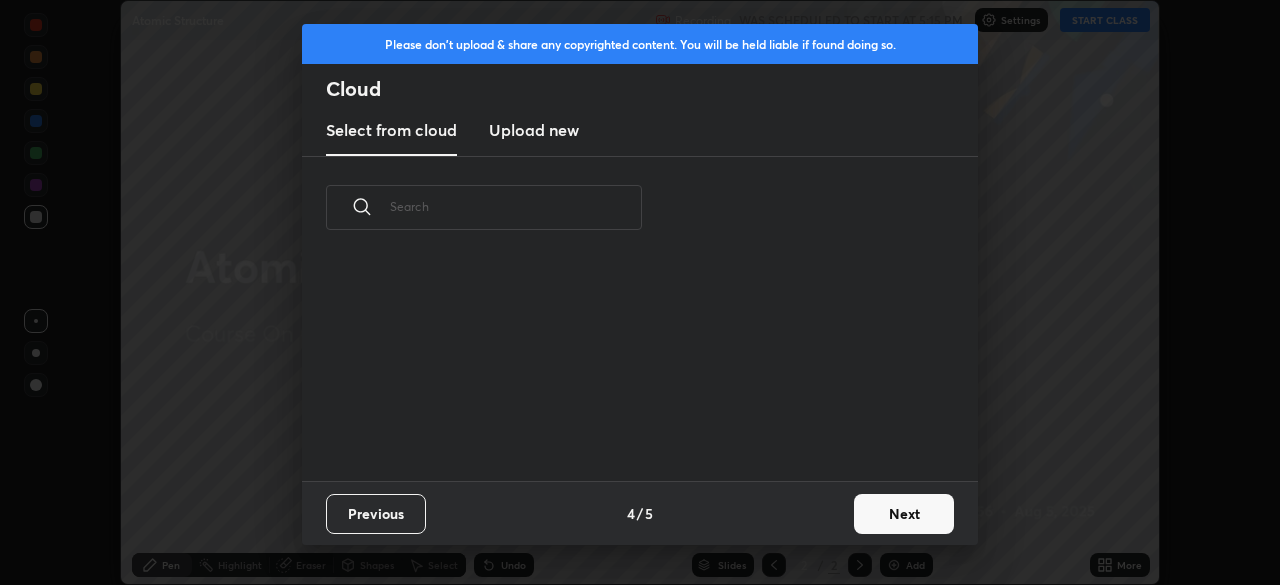 click on "Next" at bounding box center (904, 514) 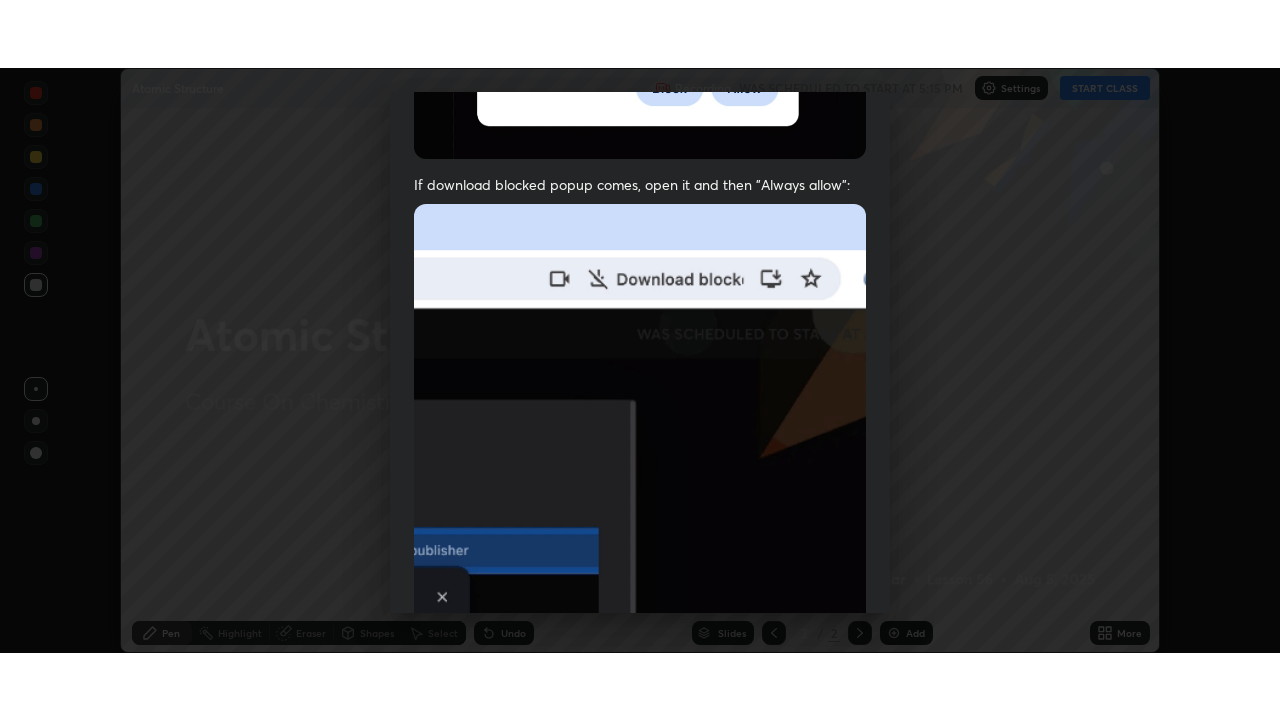 scroll, scrollTop: 479, scrollLeft: 0, axis: vertical 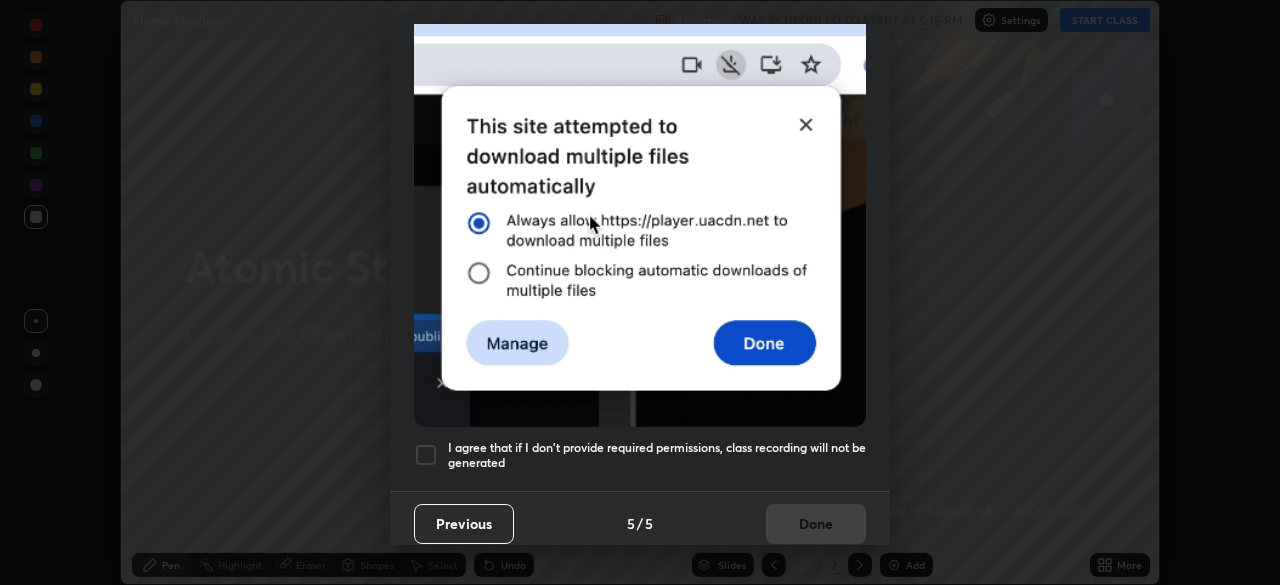 click at bounding box center [426, 455] 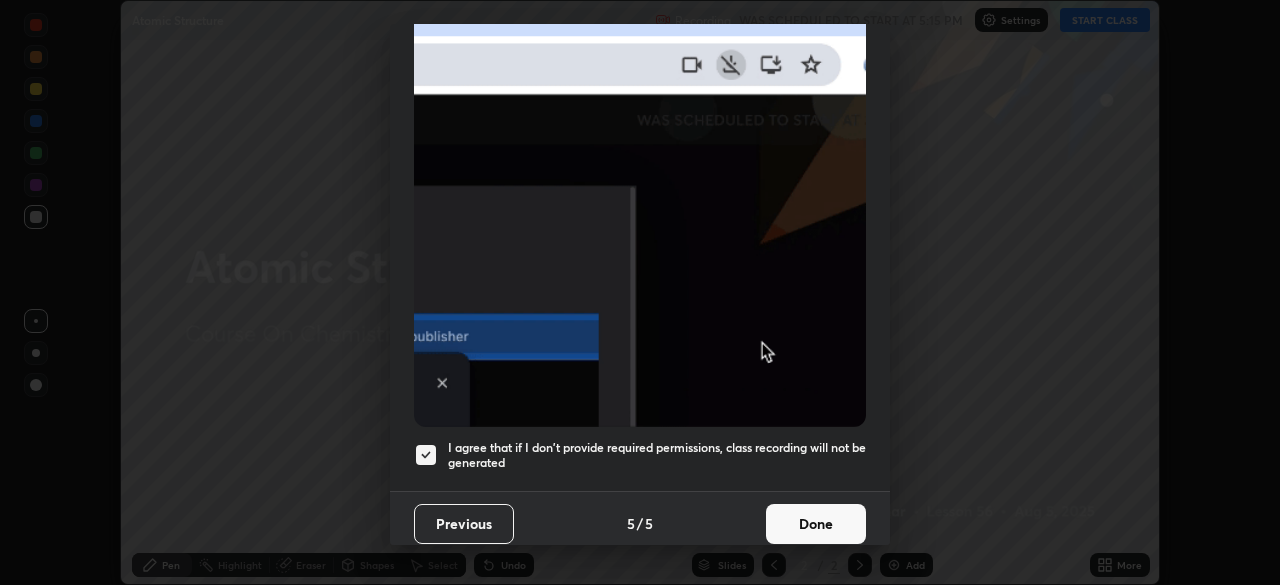 click on "Done" at bounding box center (816, 524) 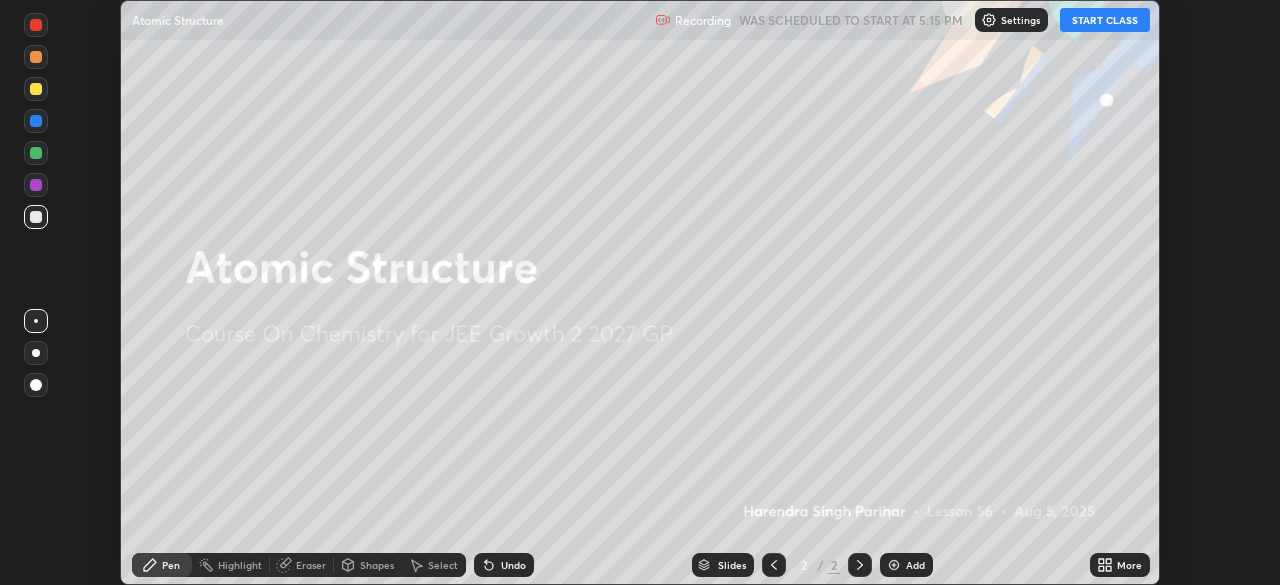 click on "START CLASS" at bounding box center (1105, 20) 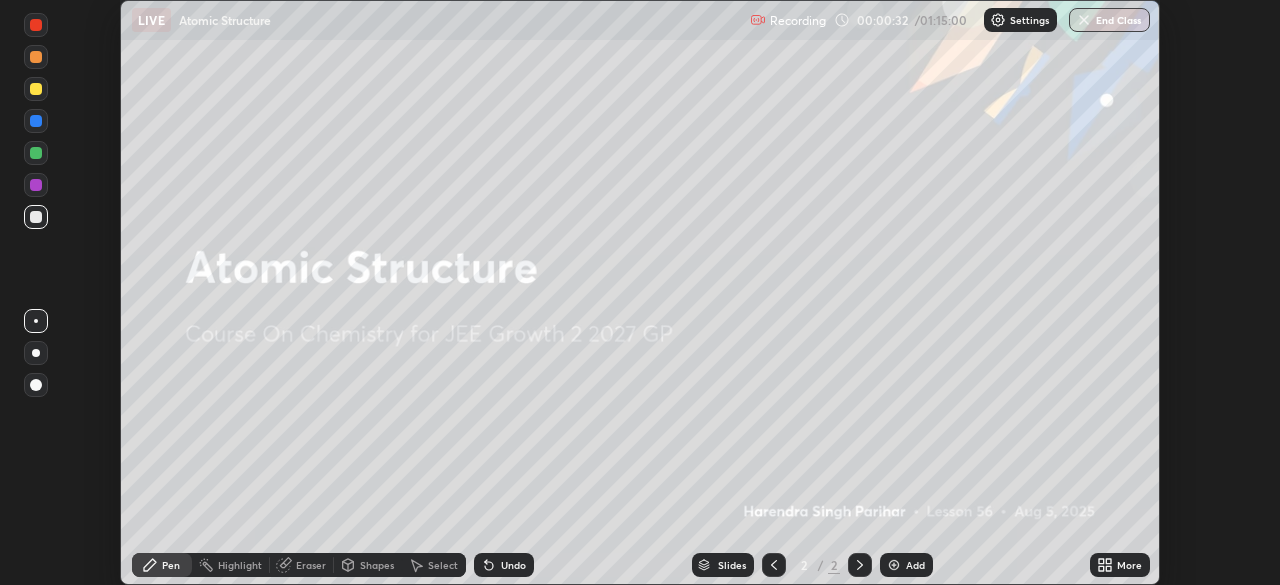 click on "More" at bounding box center (1120, 565) 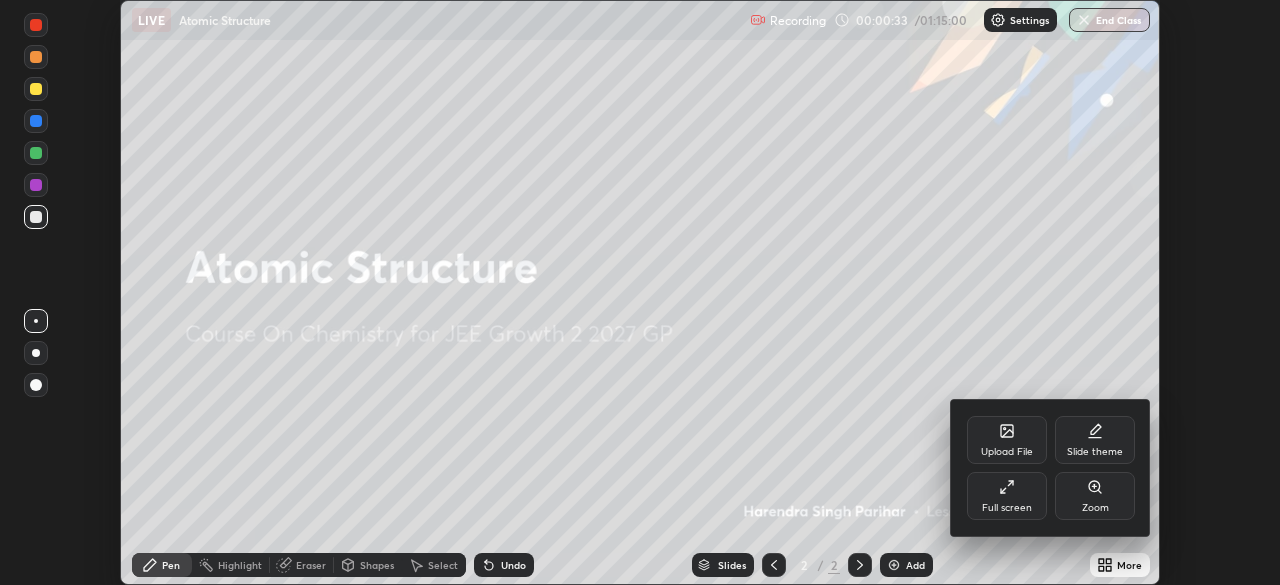 click on "Full screen" at bounding box center (1007, 496) 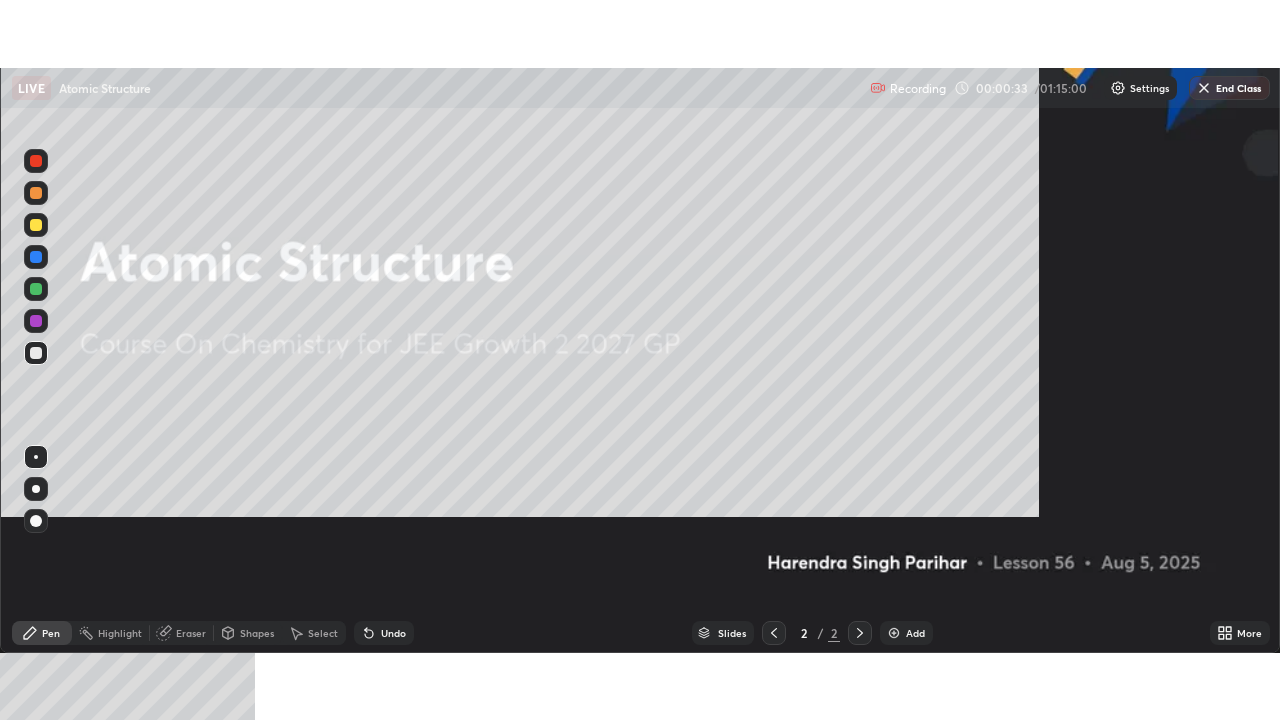 scroll, scrollTop: 99280, scrollLeft: 98720, axis: both 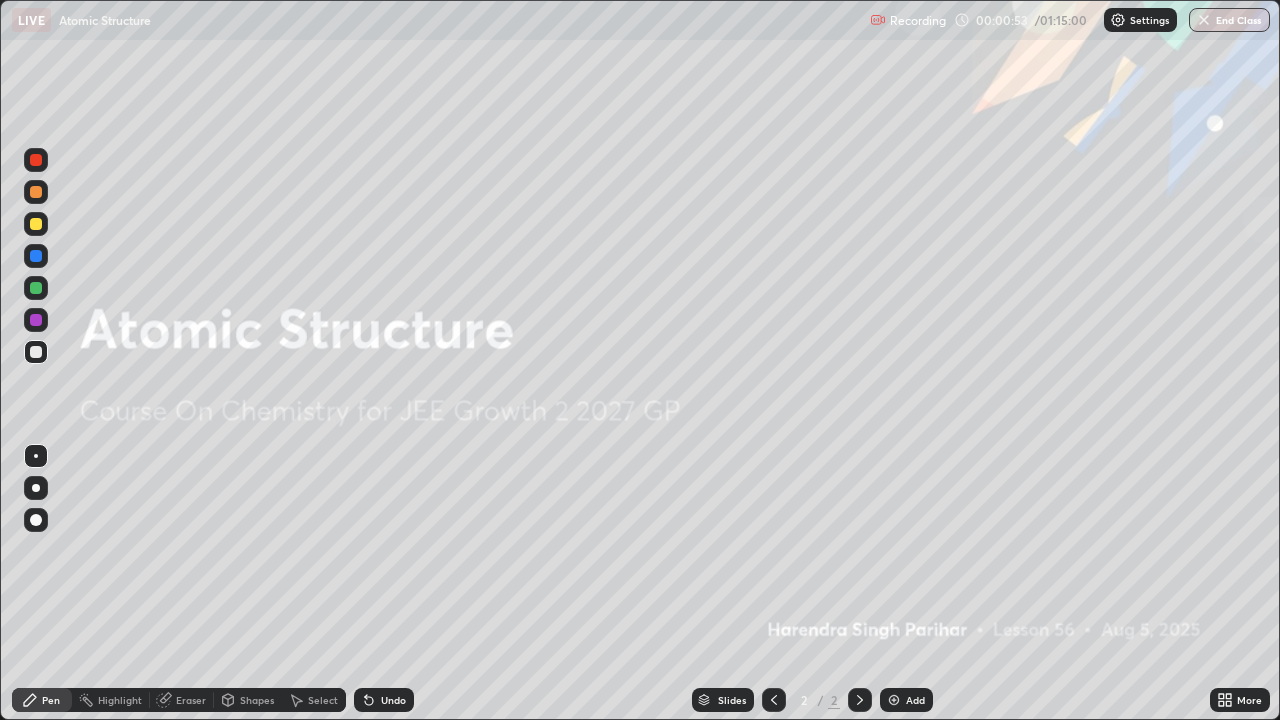 click at bounding box center (894, 700) 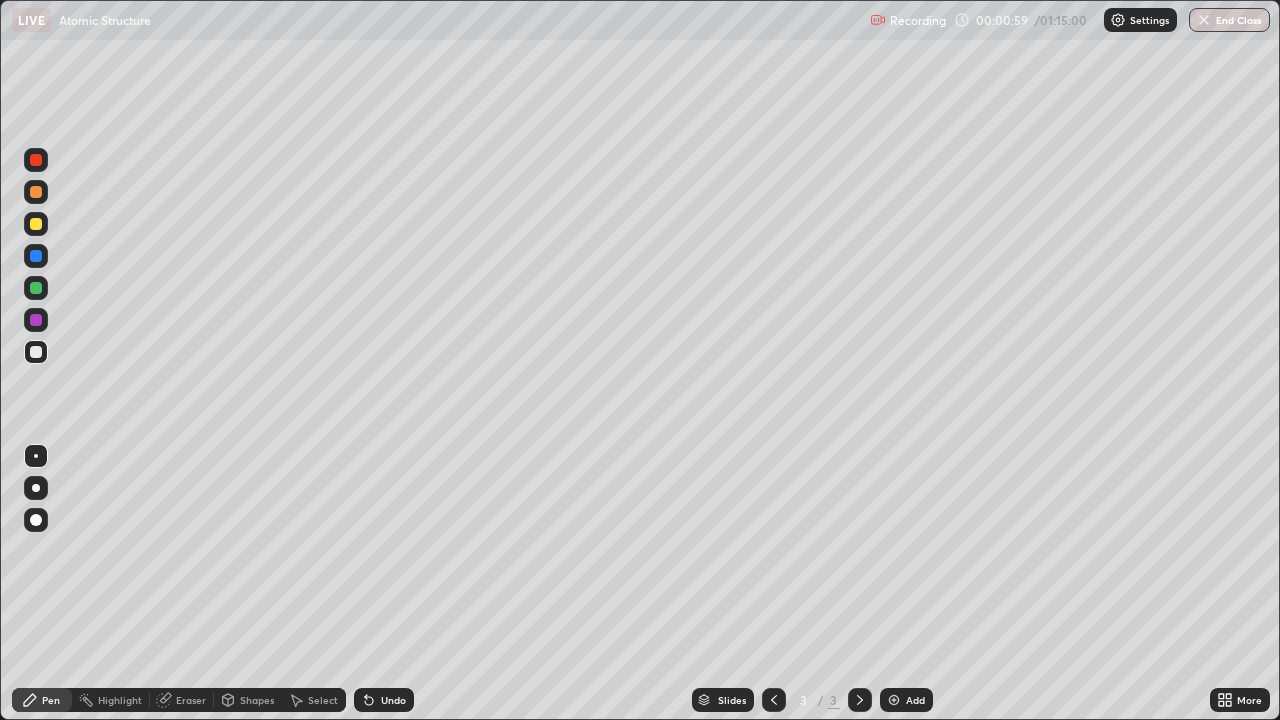 click at bounding box center [36, 352] 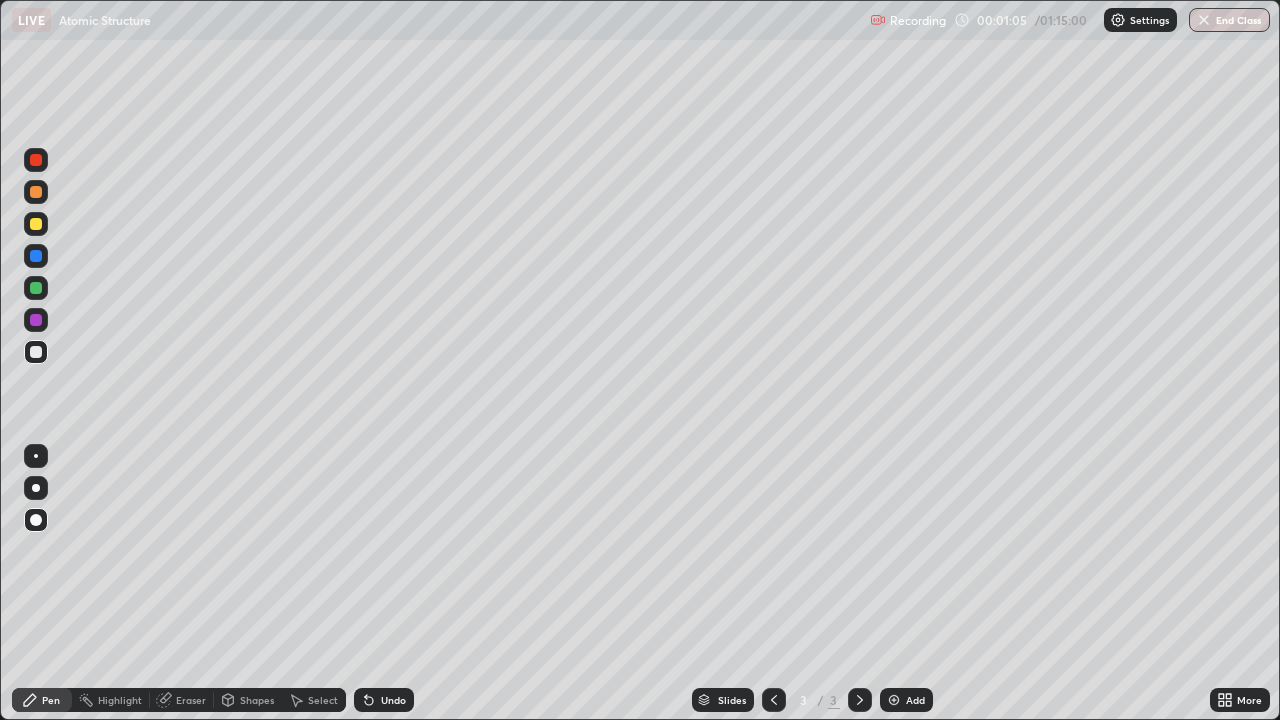 click at bounding box center (36, 288) 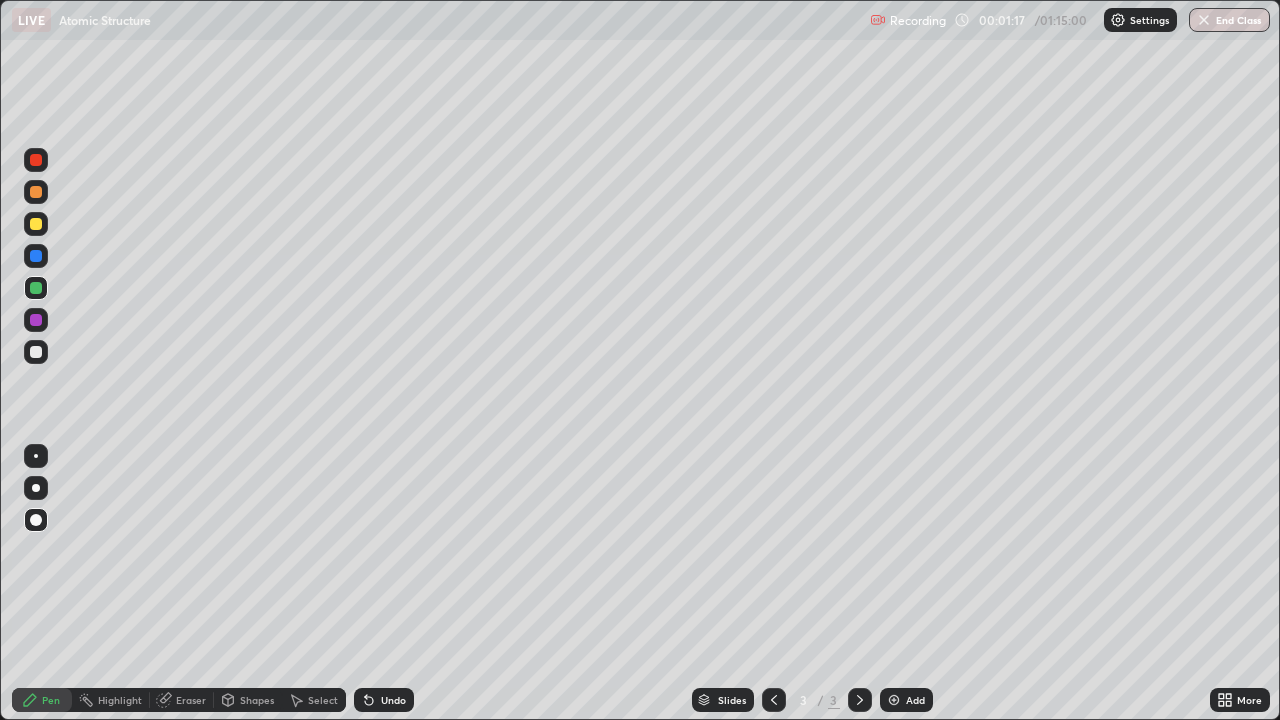 click at bounding box center [36, 224] 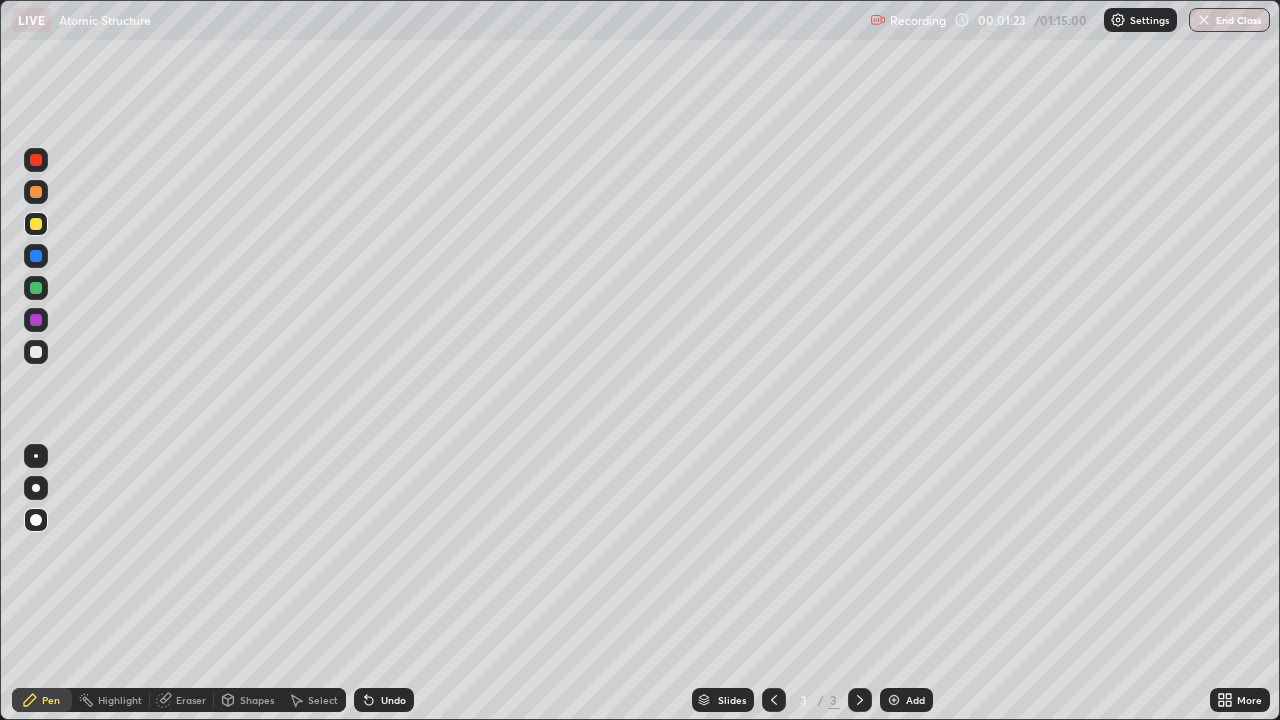 click at bounding box center [36, 288] 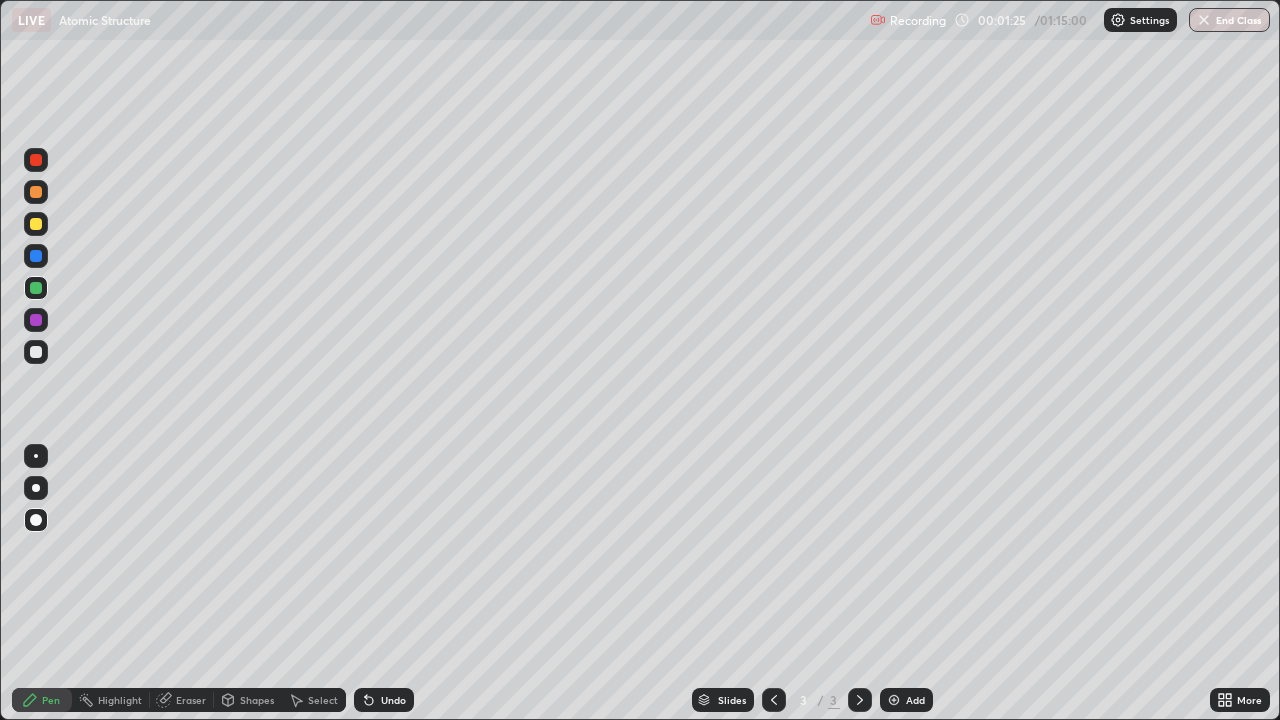 click at bounding box center (36, 192) 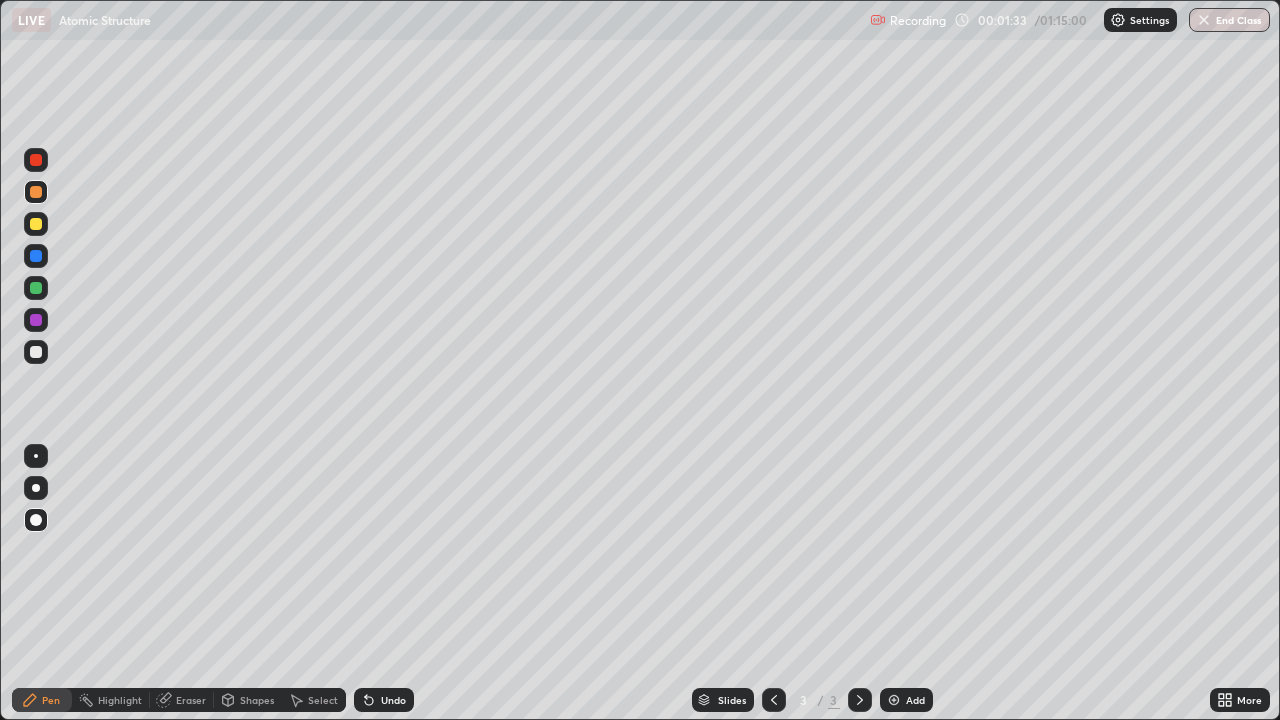 click at bounding box center (36, 352) 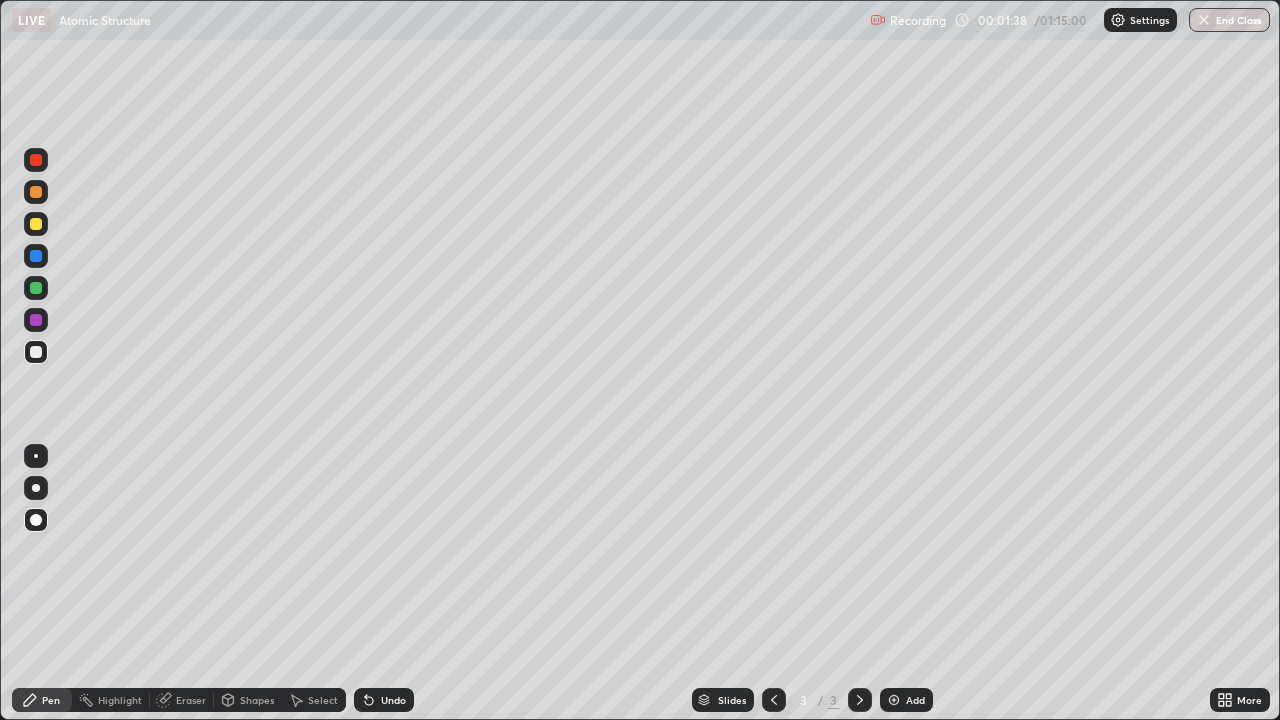 click at bounding box center [36, 256] 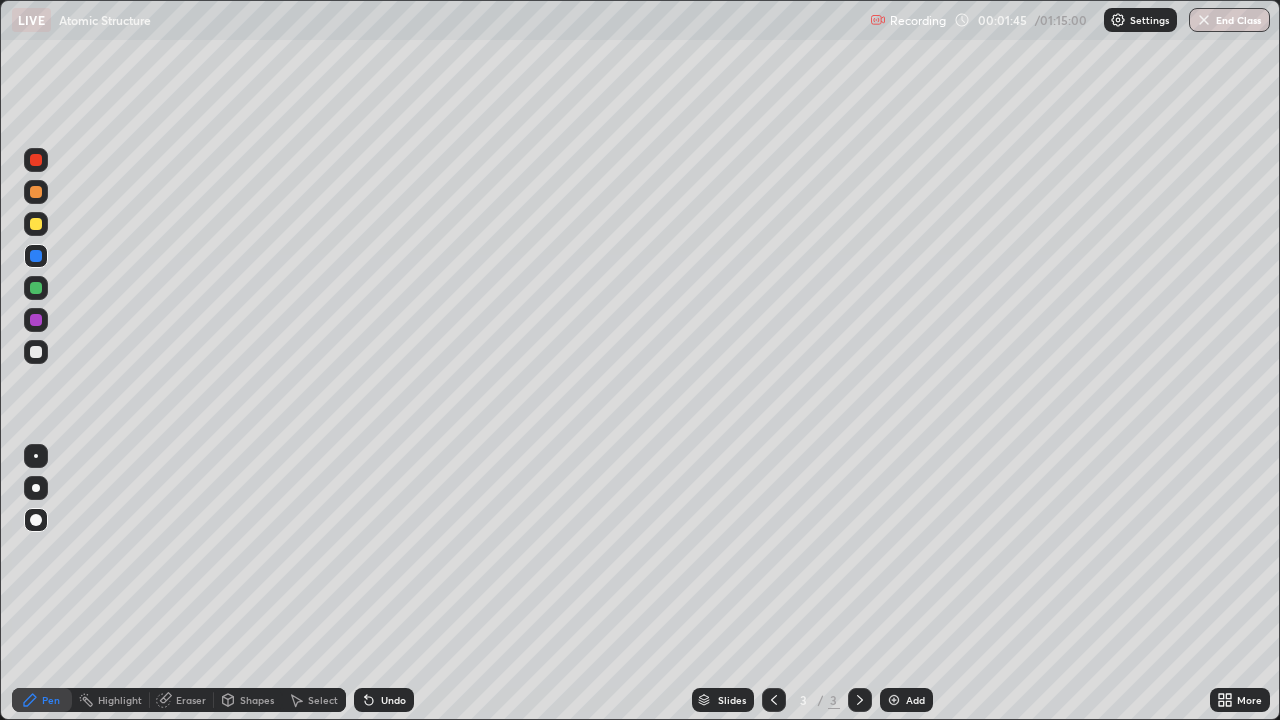 click on "Shapes" at bounding box center [257, 700] 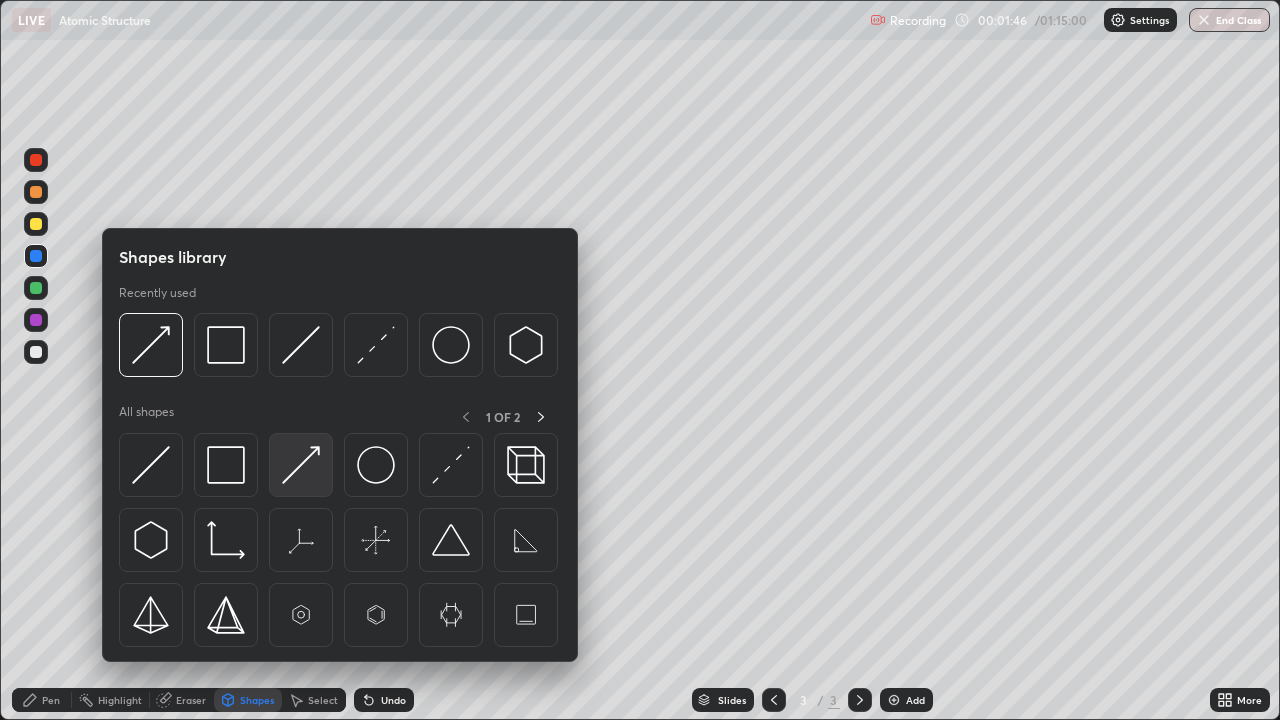 click at bounding box center [301, 465] 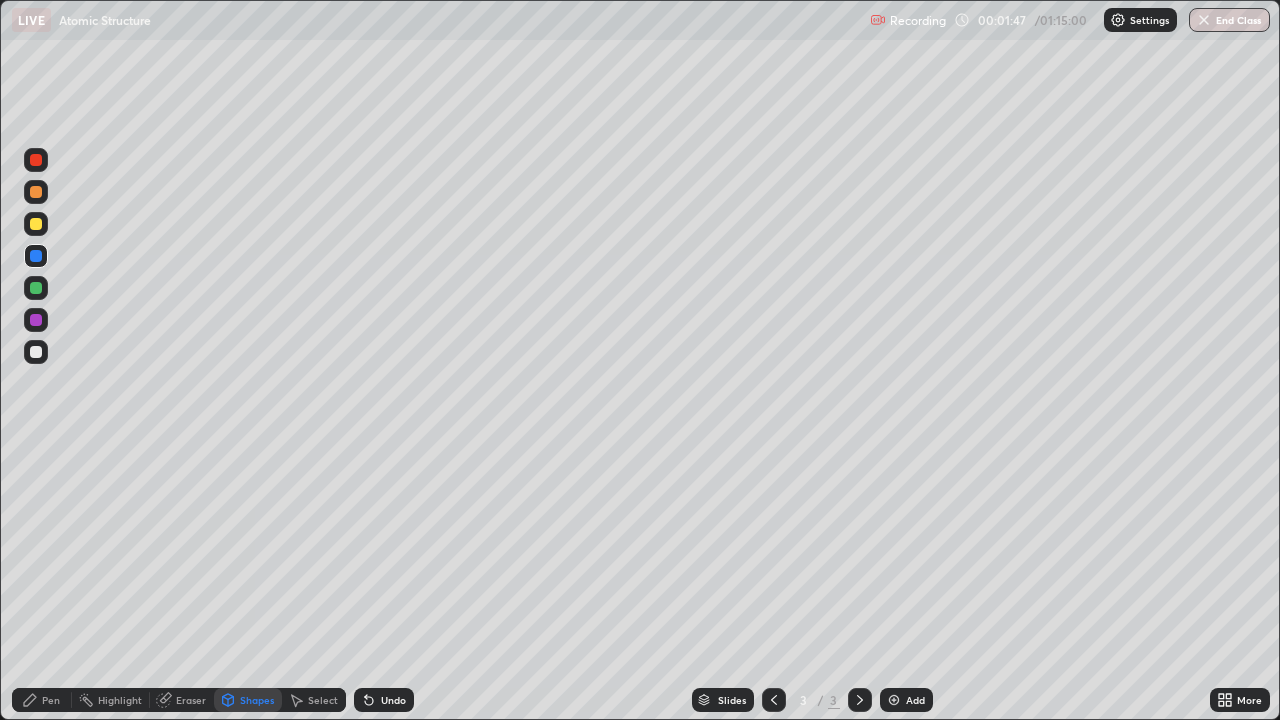 click at bounding box center (36, 256) 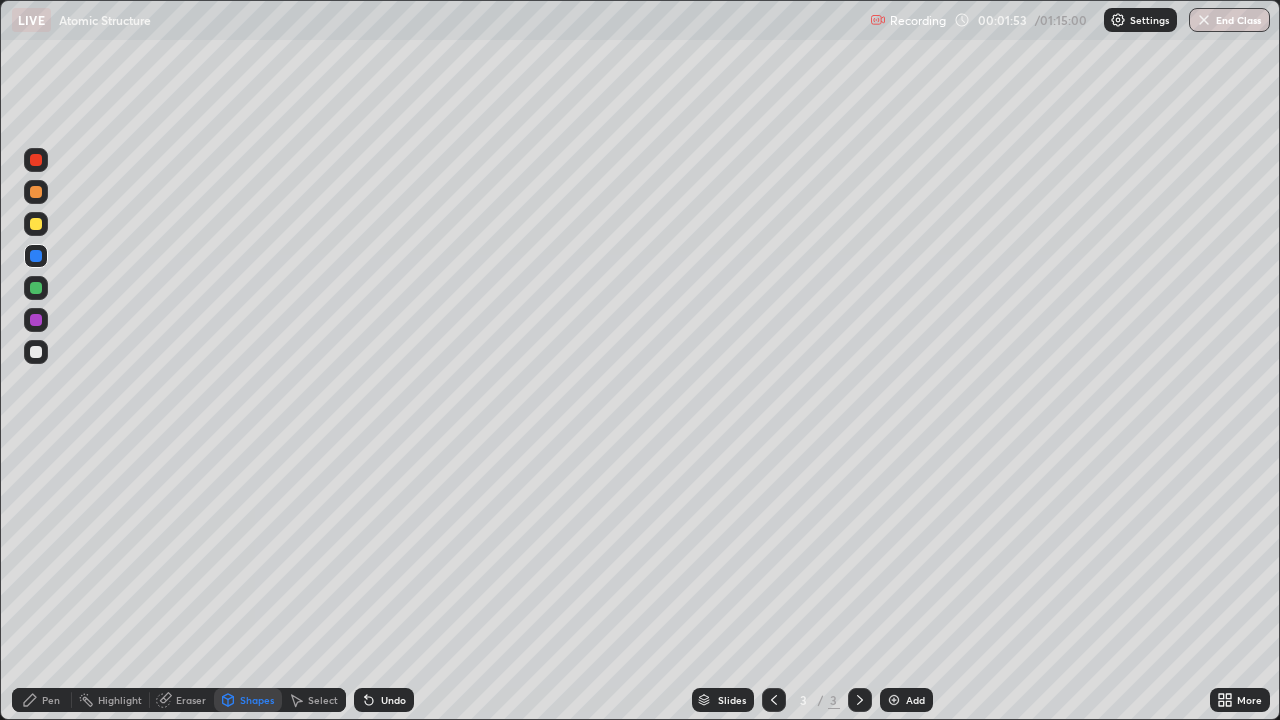 click at bounding box center [36, 352] 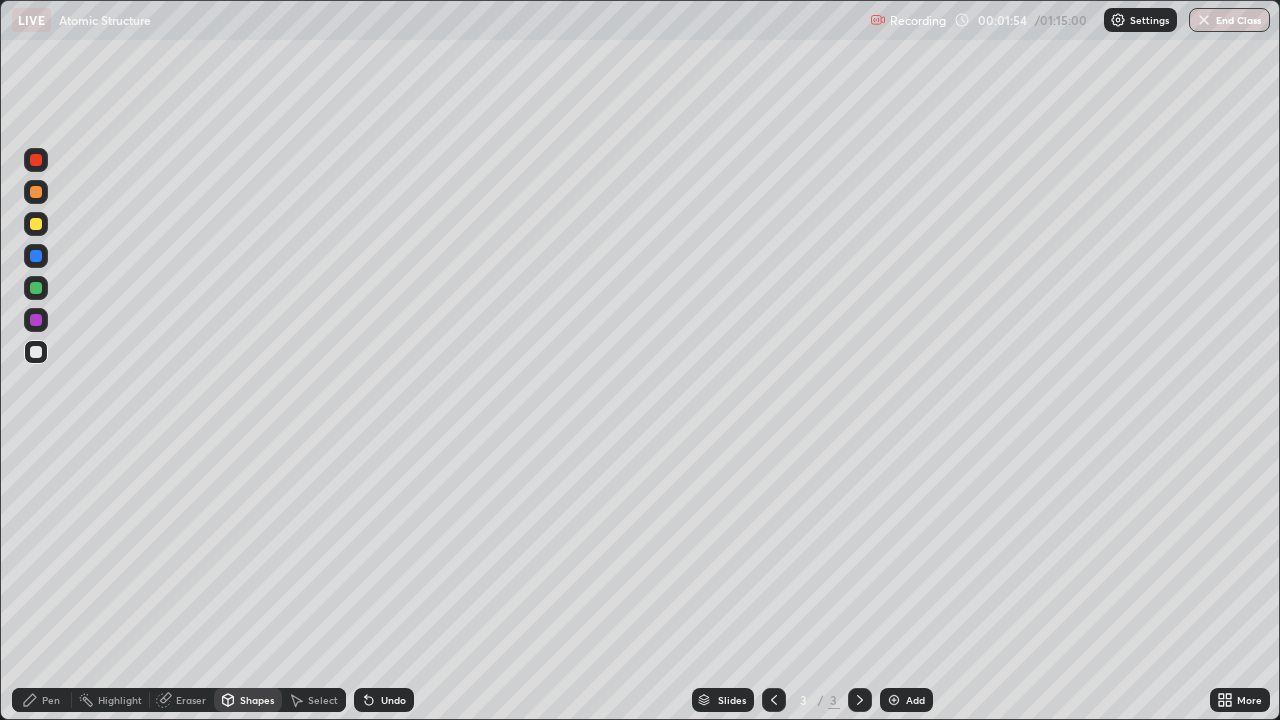 click on "Pen" at bounding box center [51, 700] 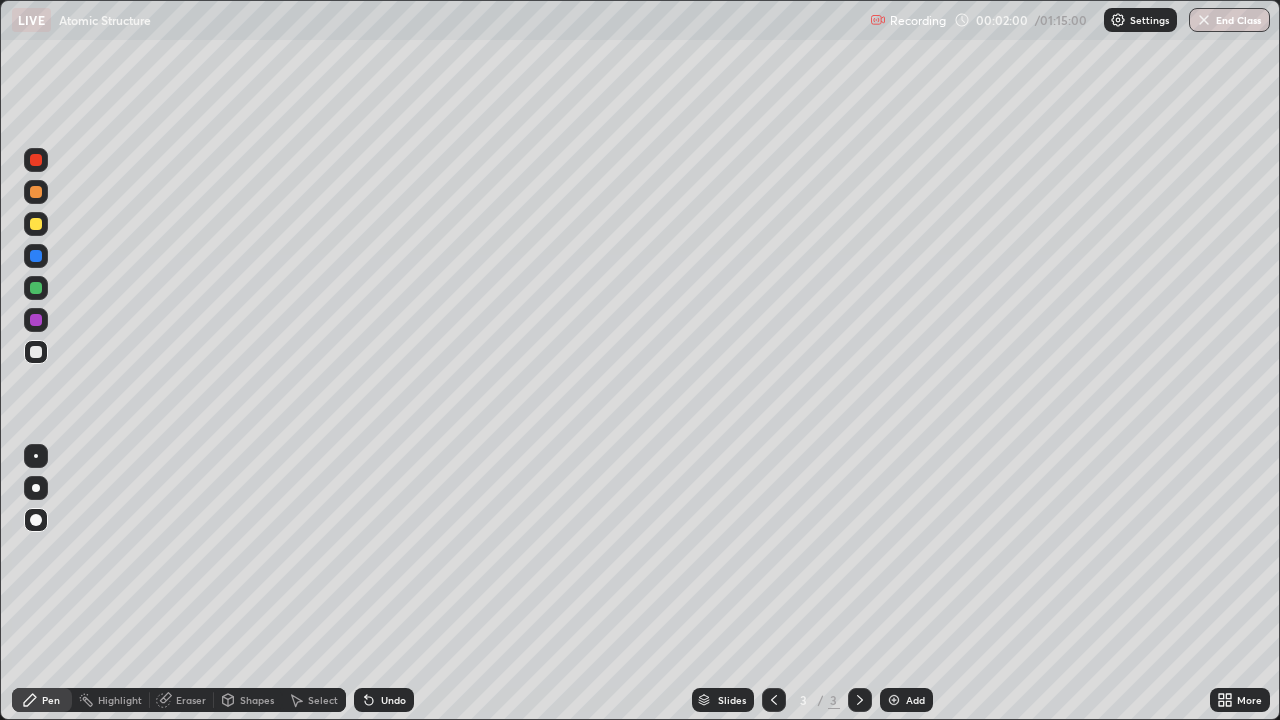 click at bounding box center (36, 192) 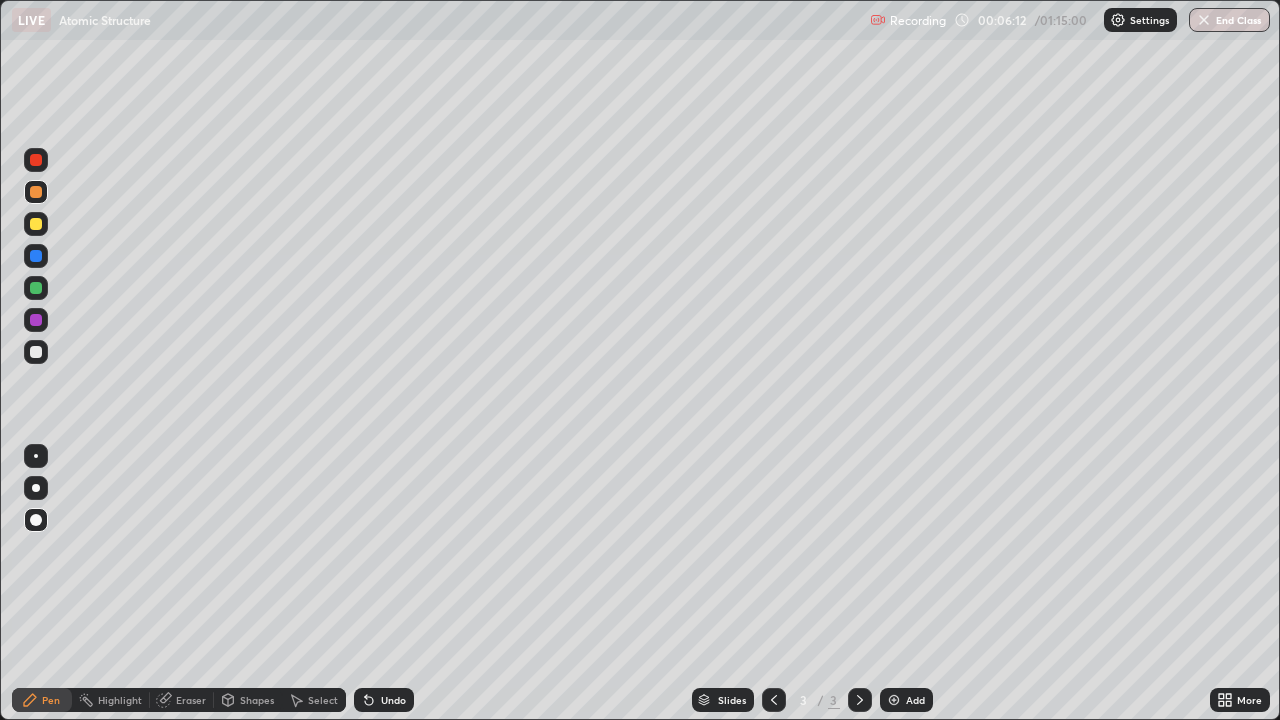 click at bounding box center [36, 224] 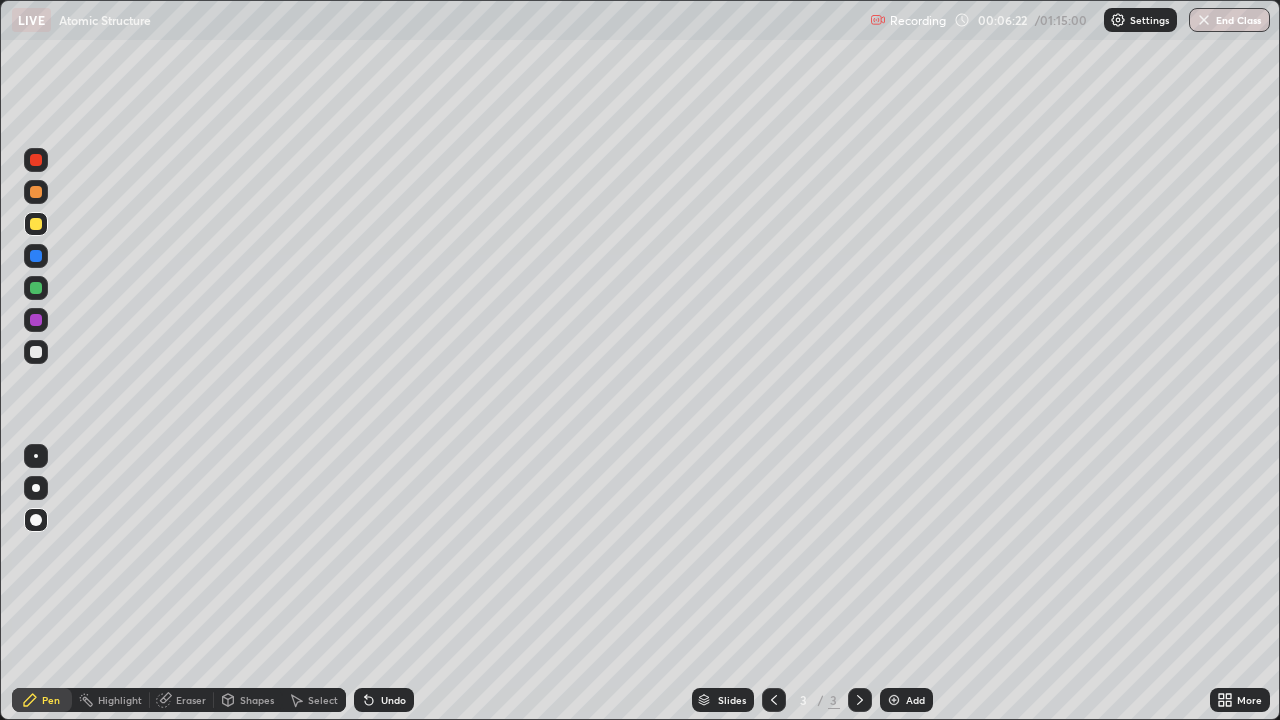 click at bounding box center [36, 352] 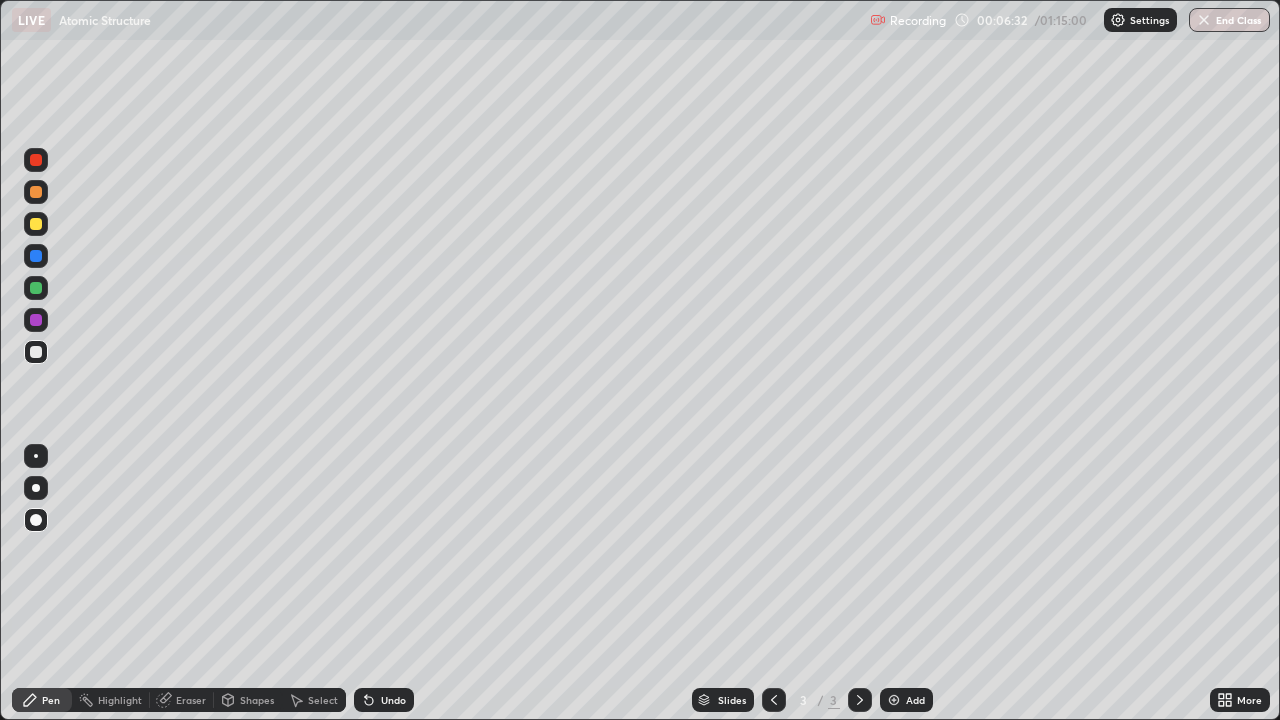 click at bounding box center (36, 352) 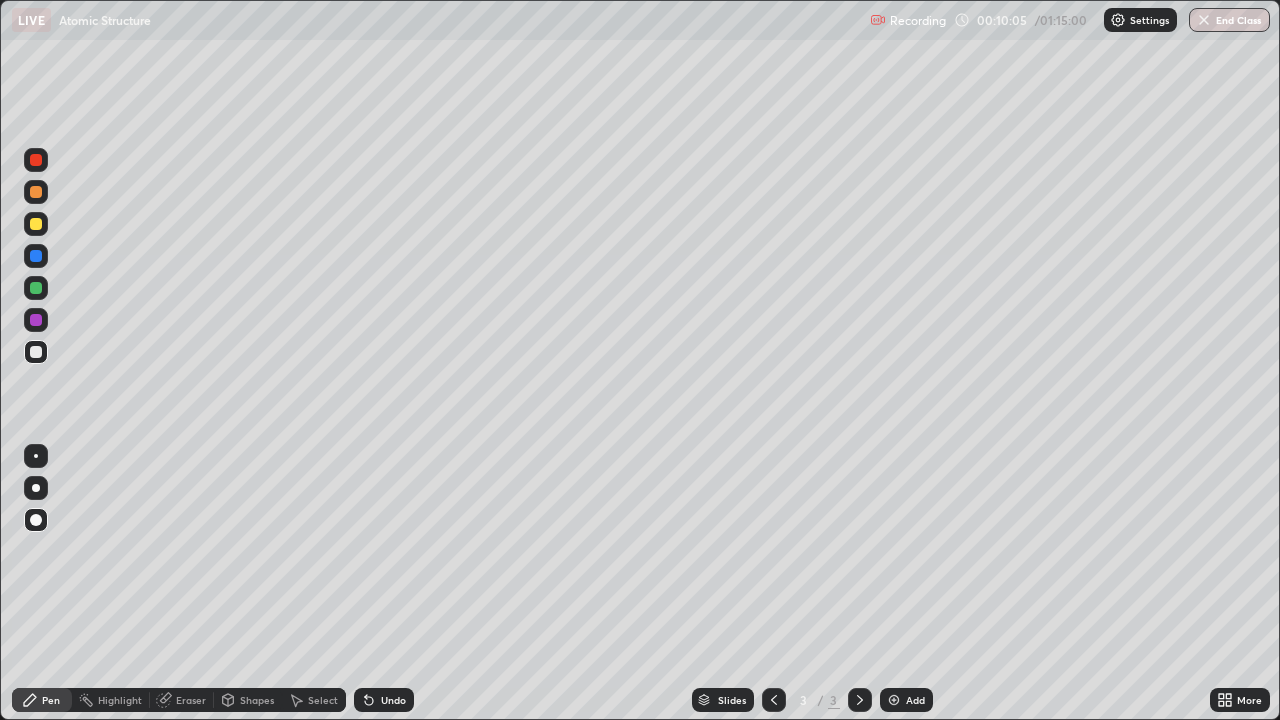 click at bounding box center (36, 320) 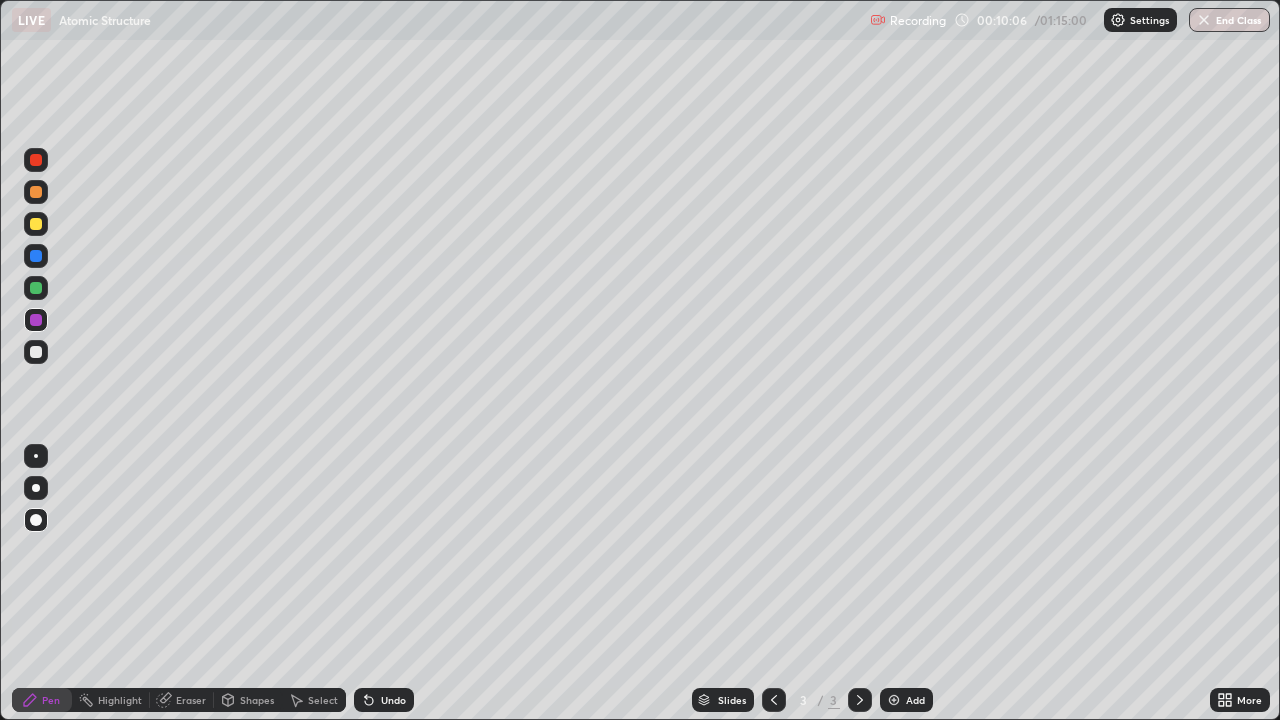 click on "Shapes" at bounding box center [257, 700] 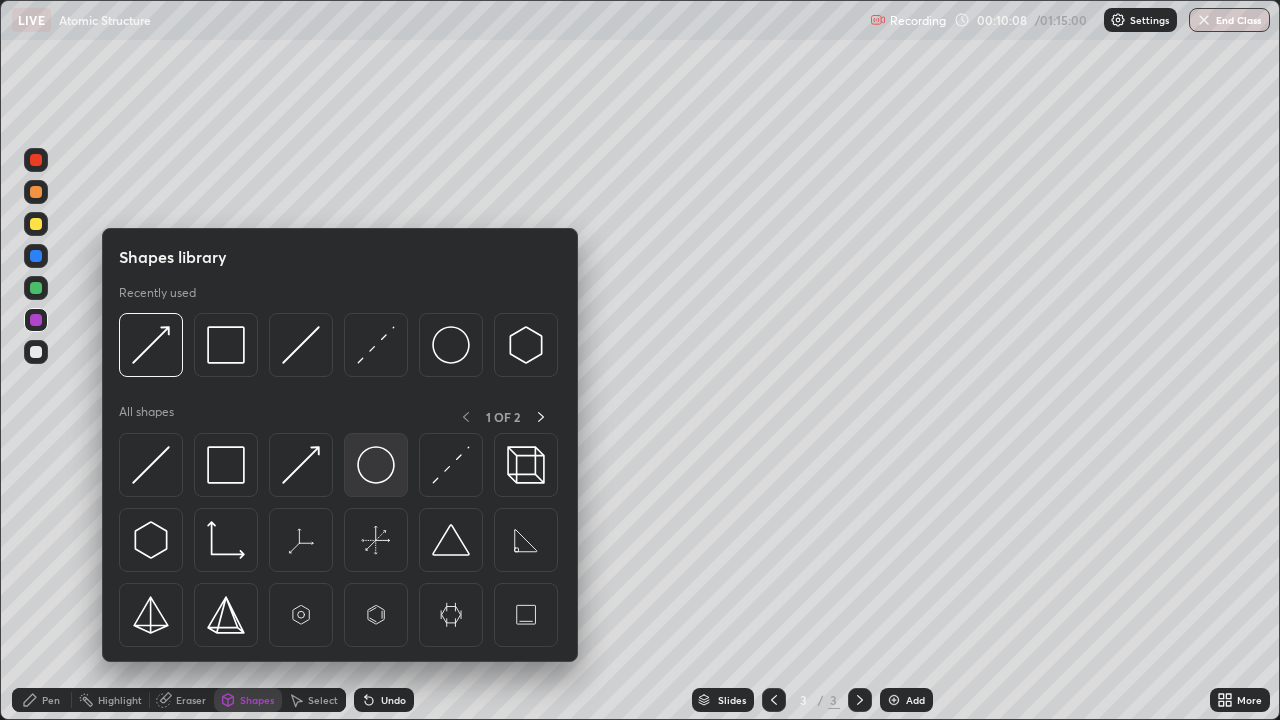 click at bounding box center (376, 465) 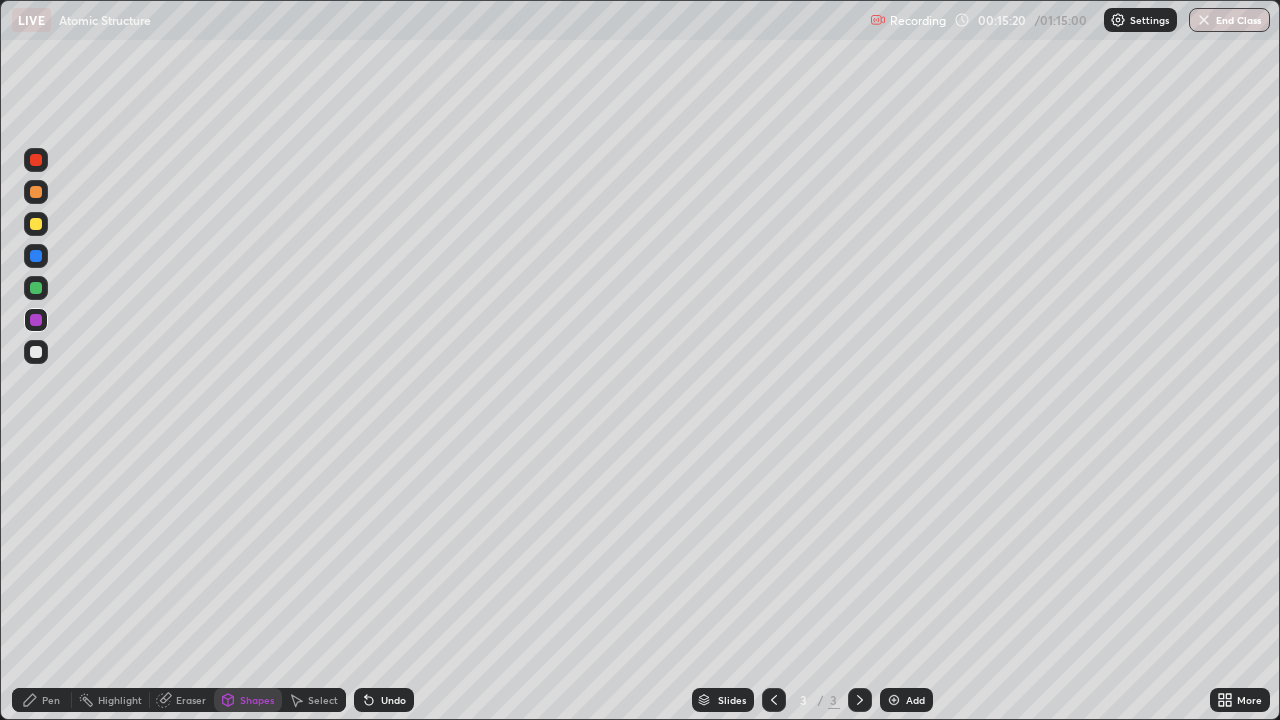 click at bounding box center [894, 700] 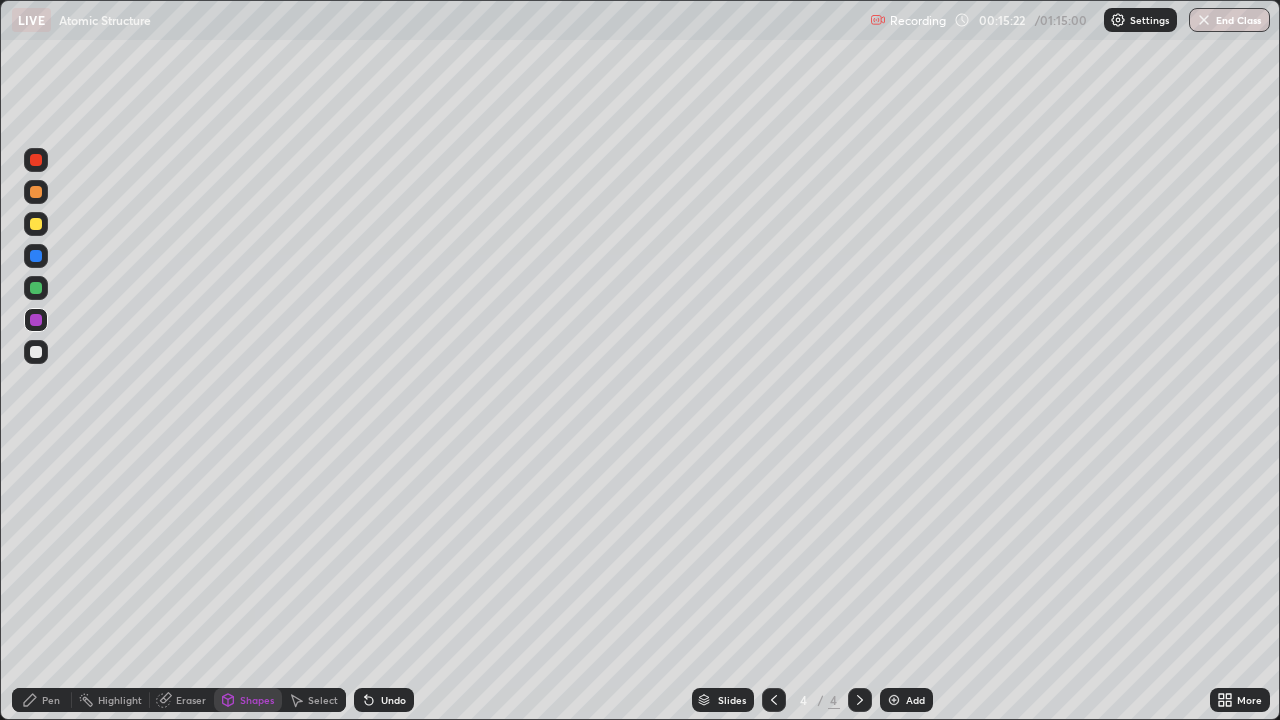 click at bounding box center [36, 352] 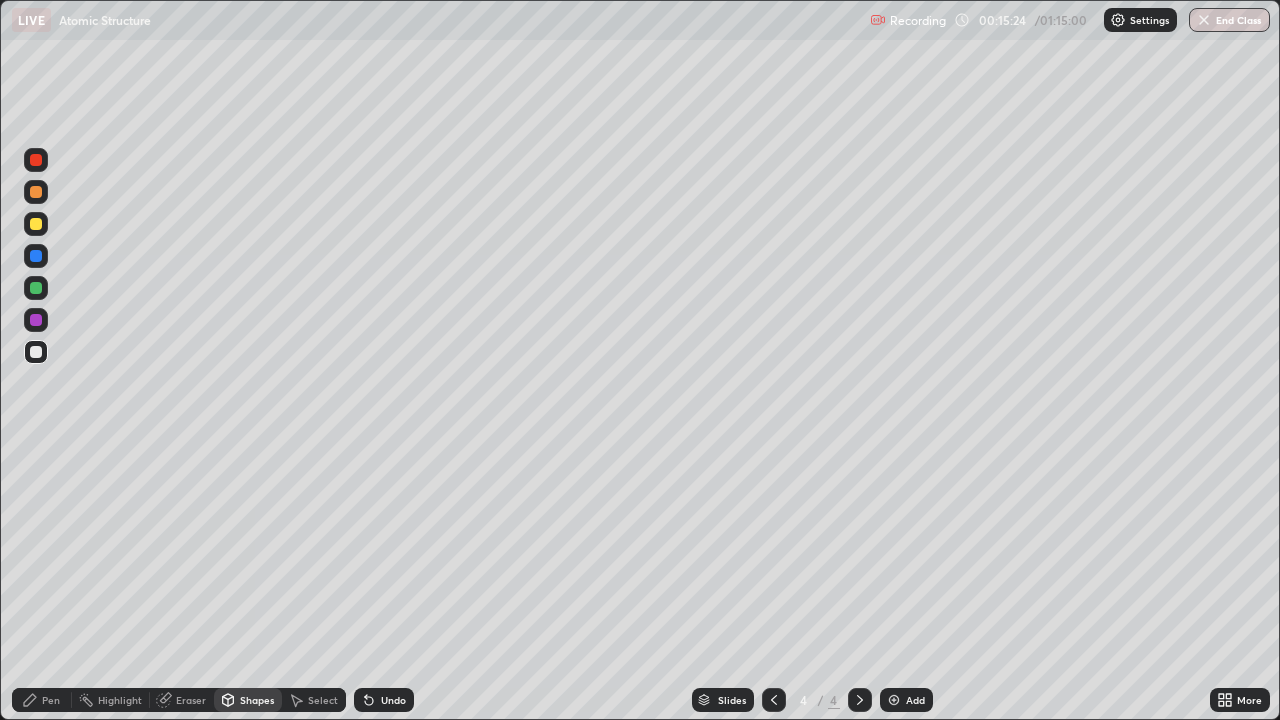 click 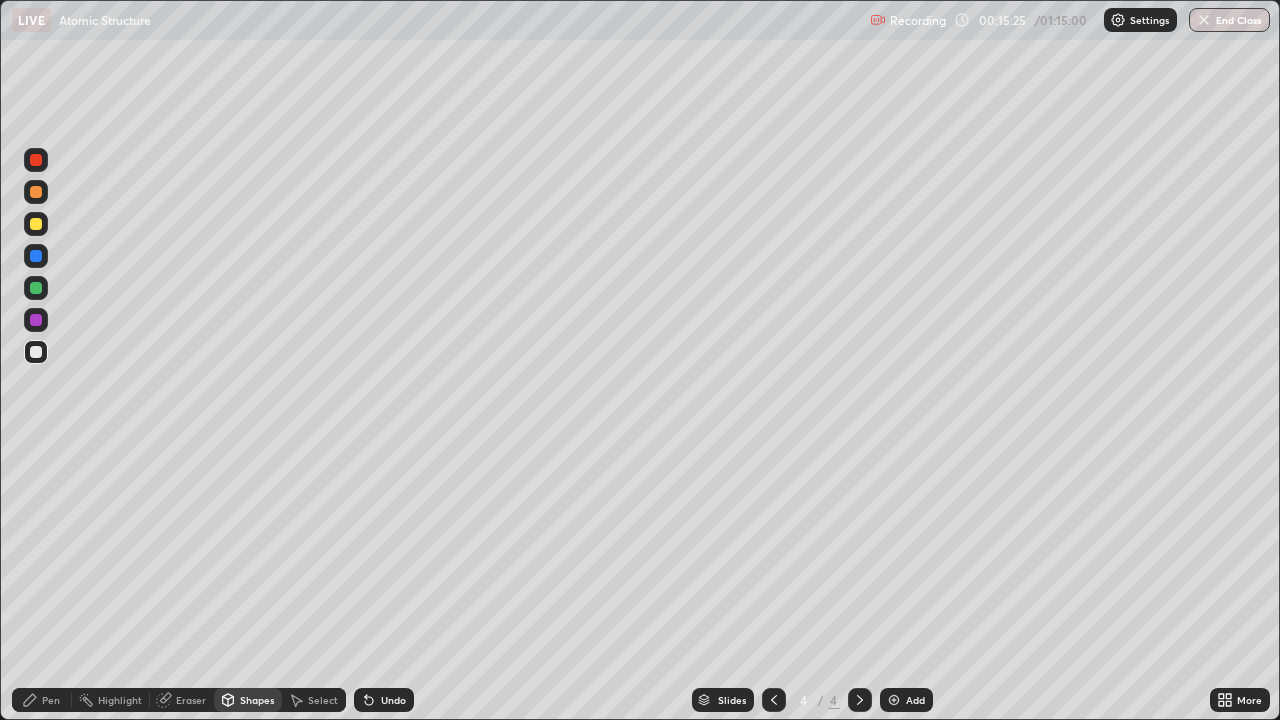 click on "Pen" at bounding box center (42, 700) 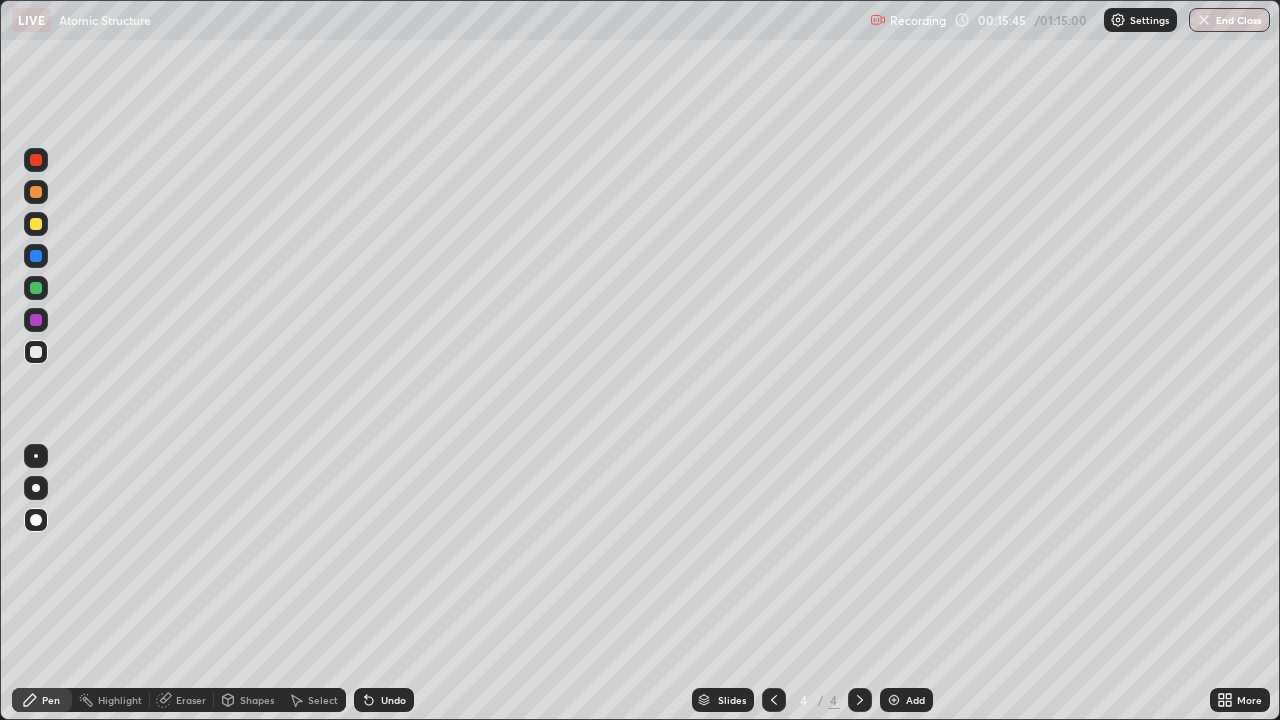 click at bounding box center [36, 224] 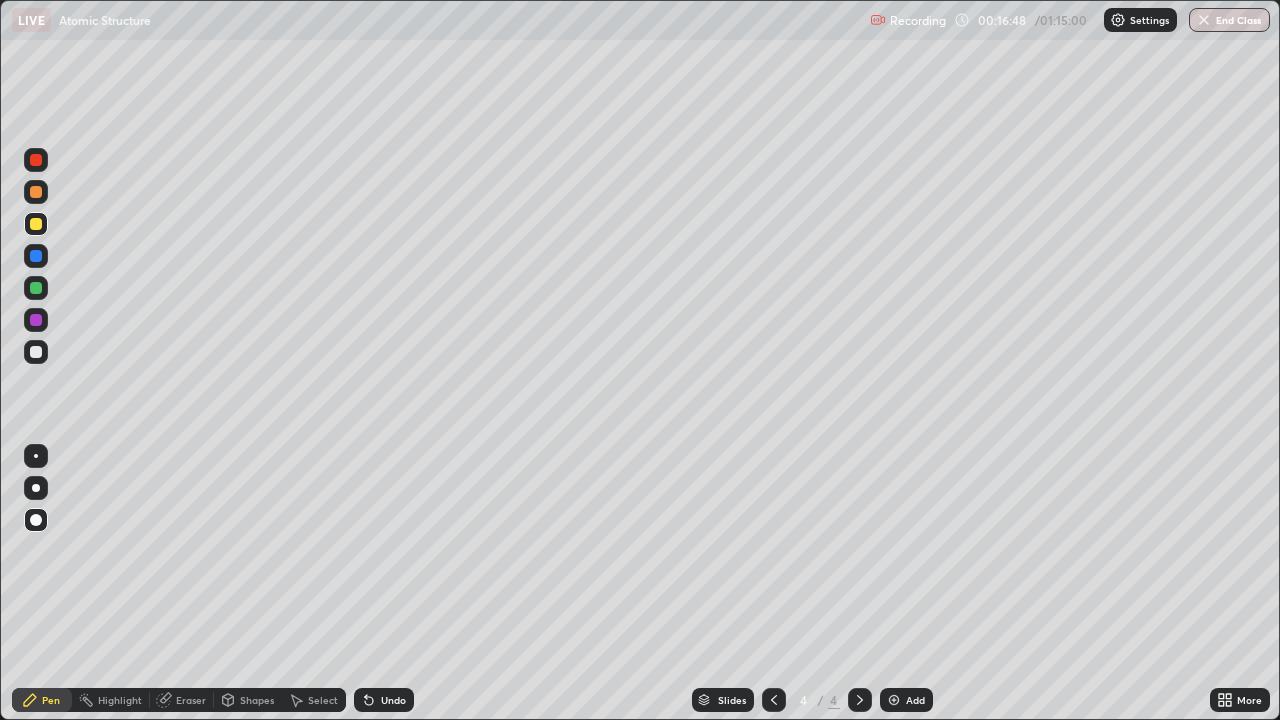 click at bounding box center [36, 224] 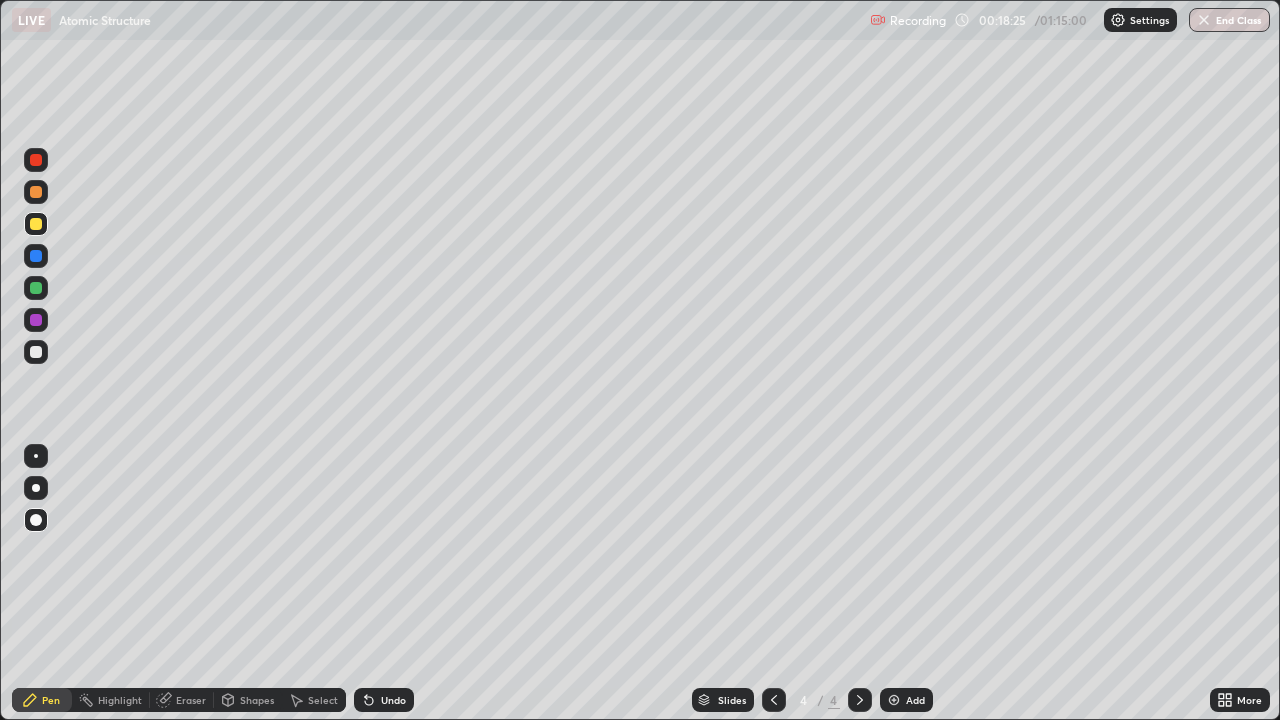 click at bounding box center [36, 288] 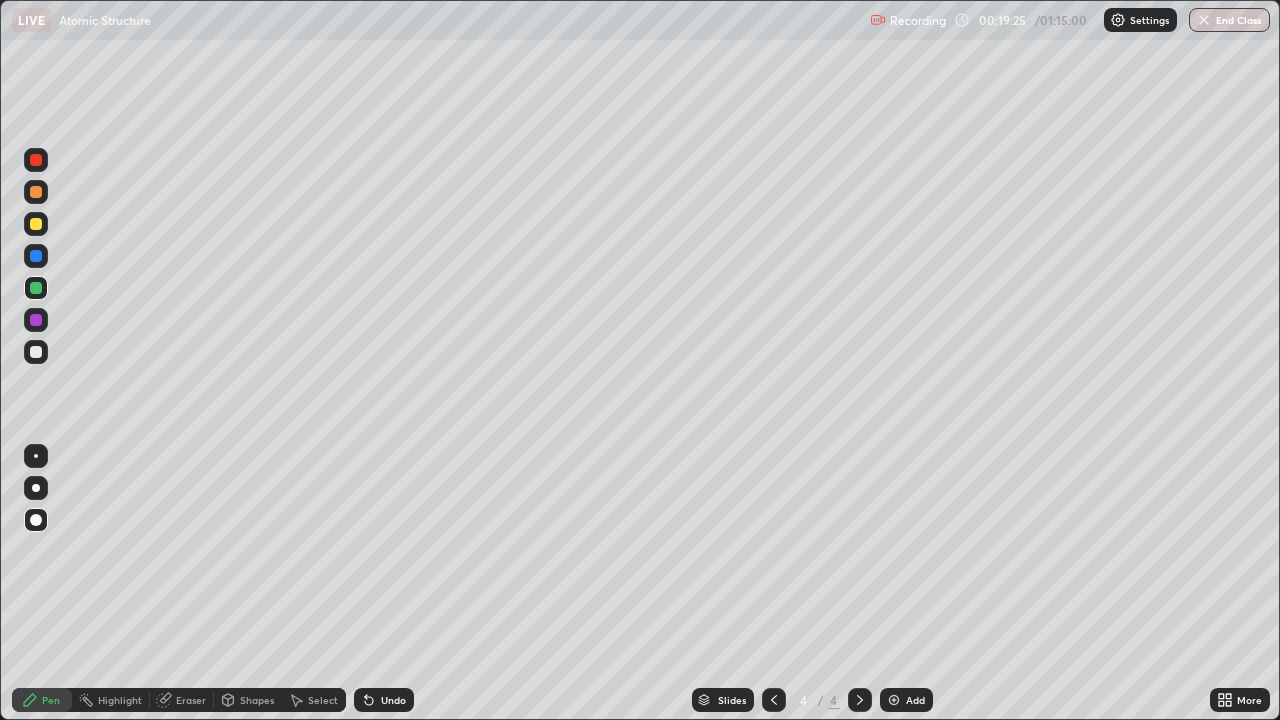 click at bounding box center (36, 224) 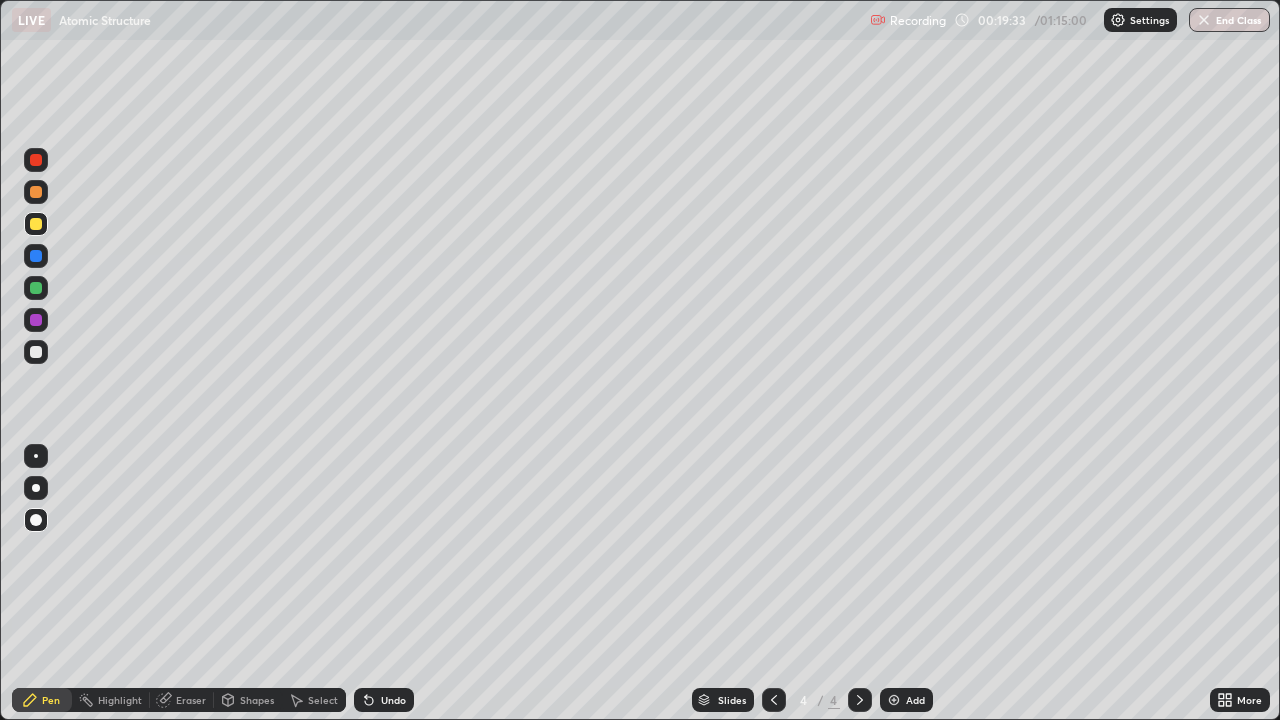 click at bounding box center [36, 352] 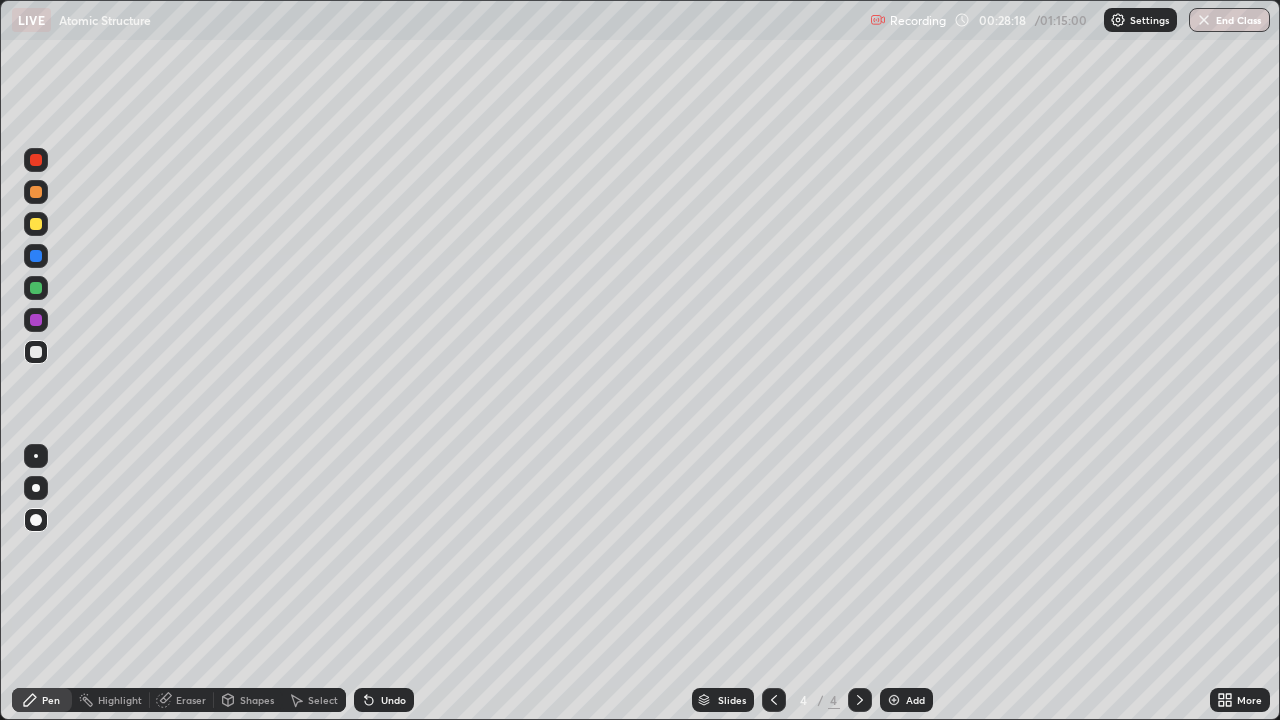 click at bounding box center (894, 700) 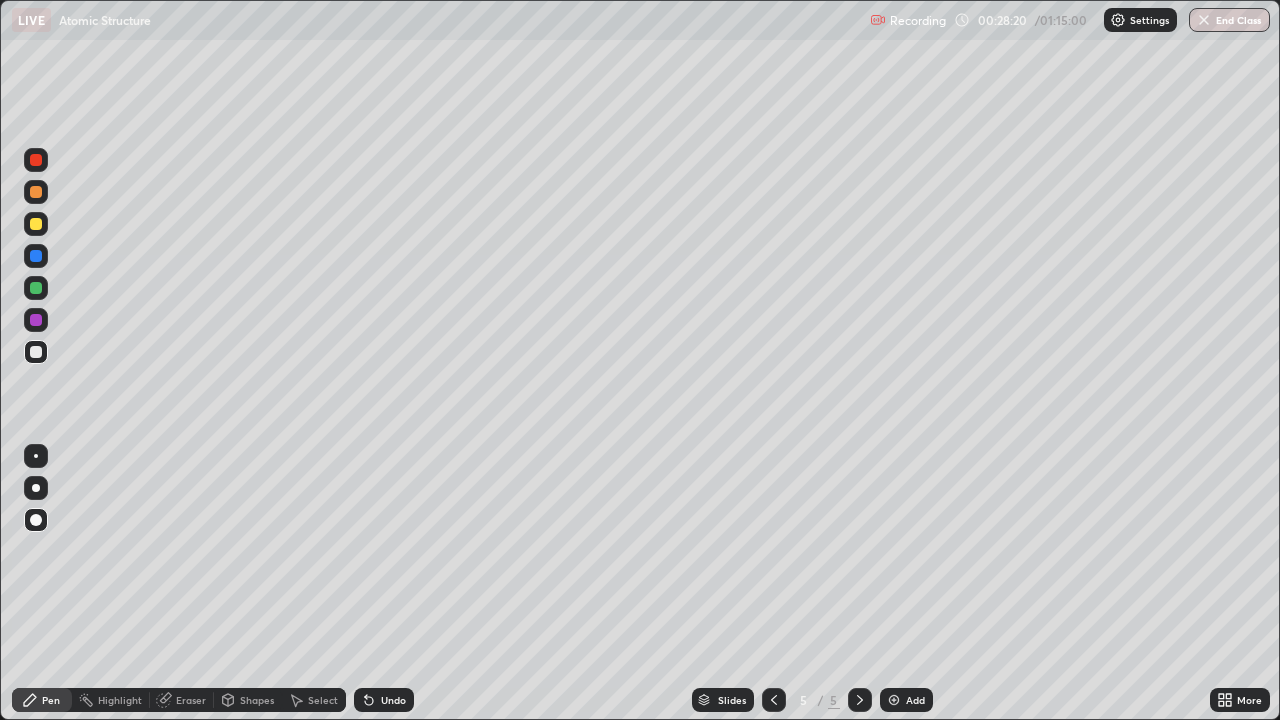 click at bounding box center [36, 352] 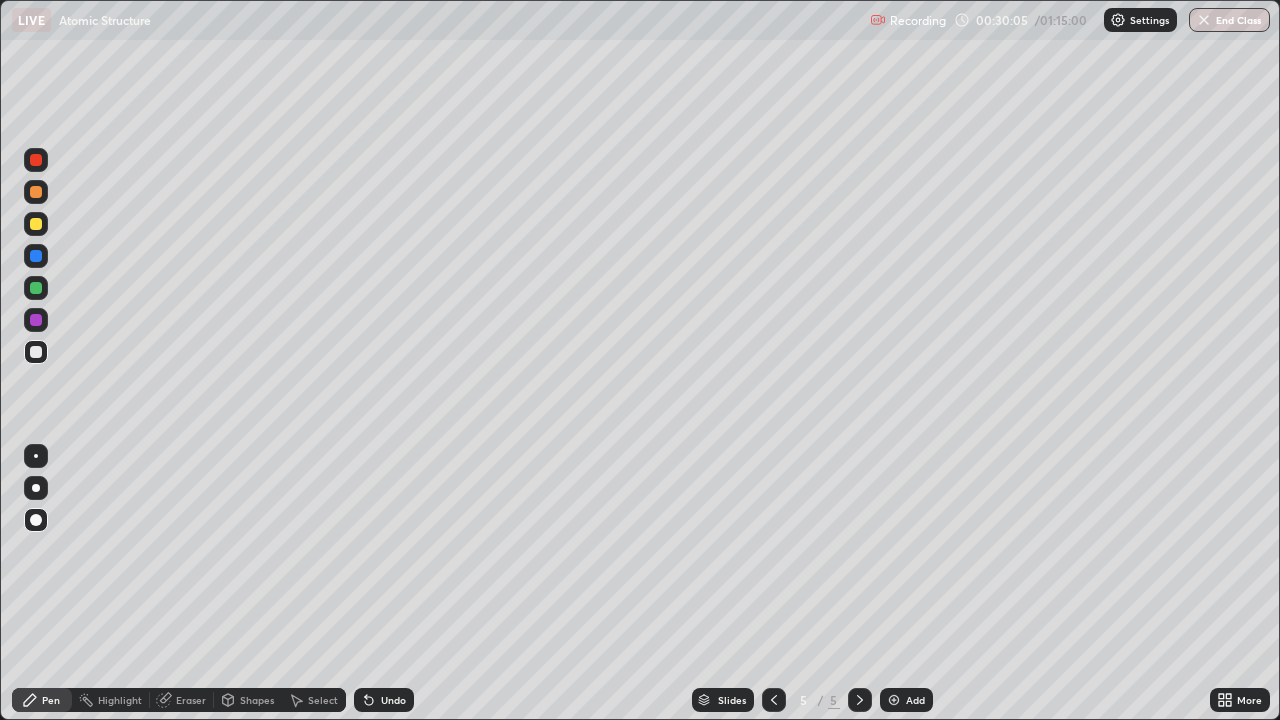 click at bounding box center (36, 288) 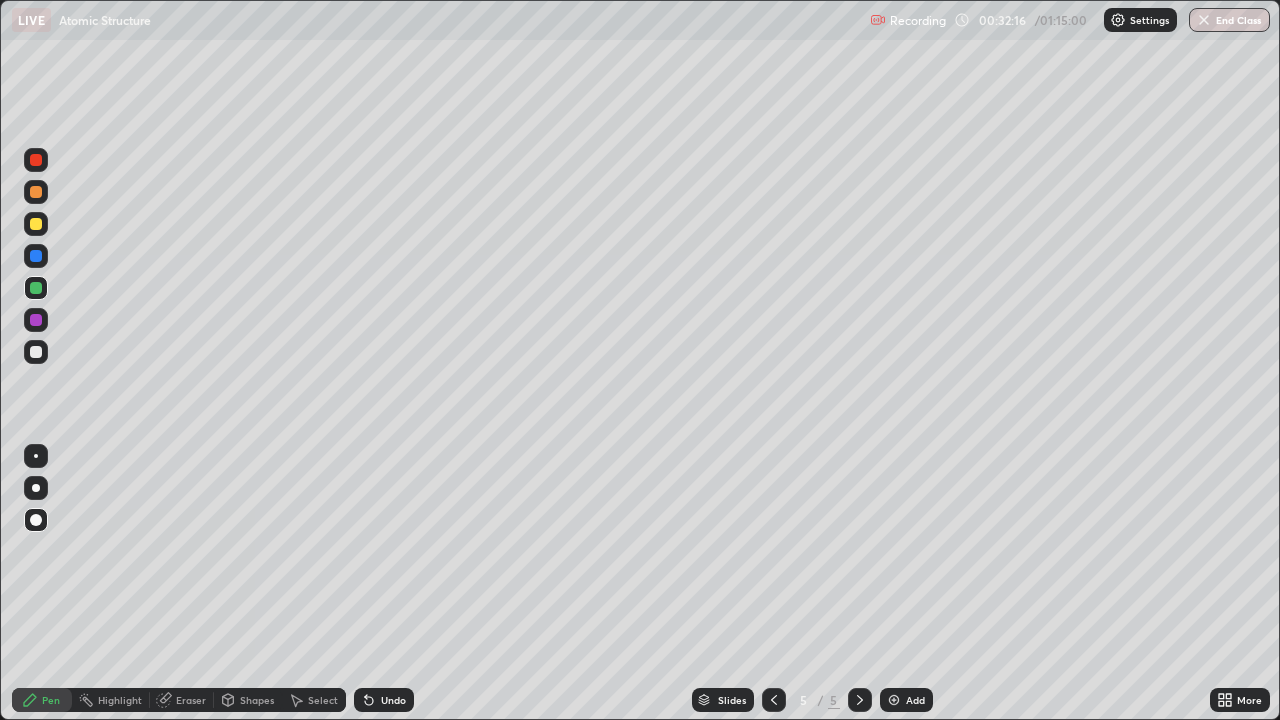click at bounding box center (894, 700) 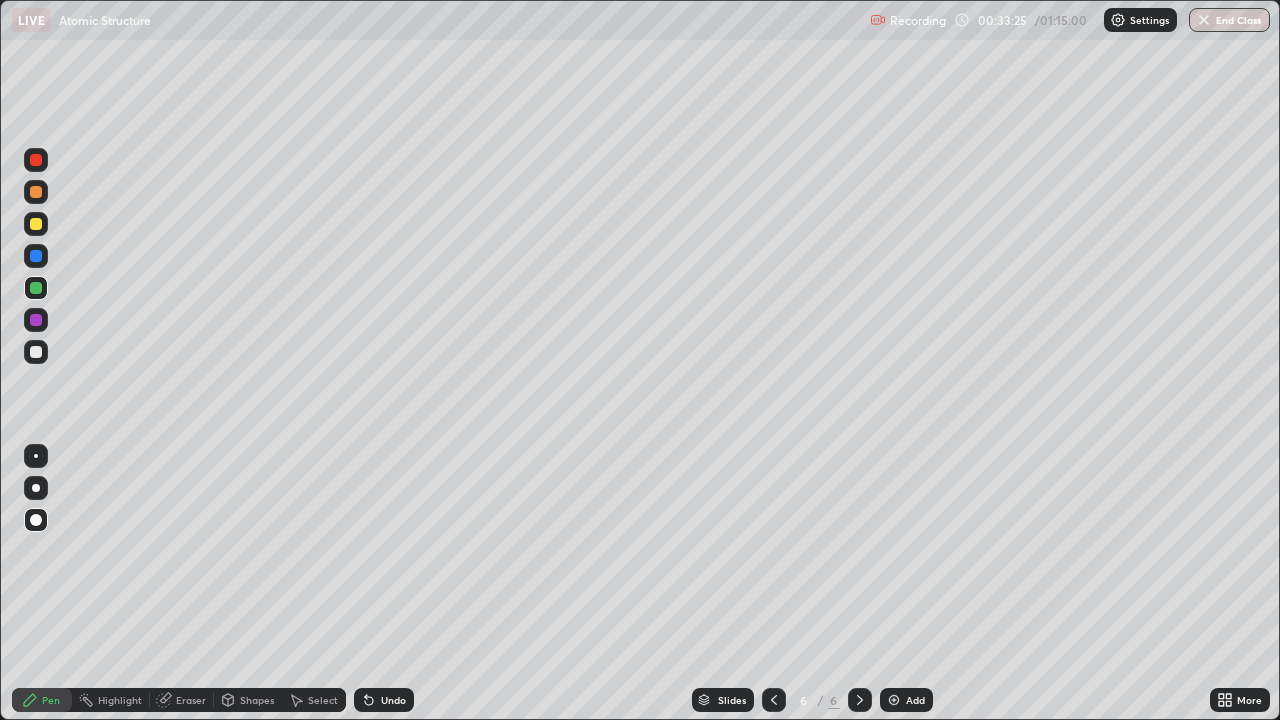 click at bounding box center (894, 700) 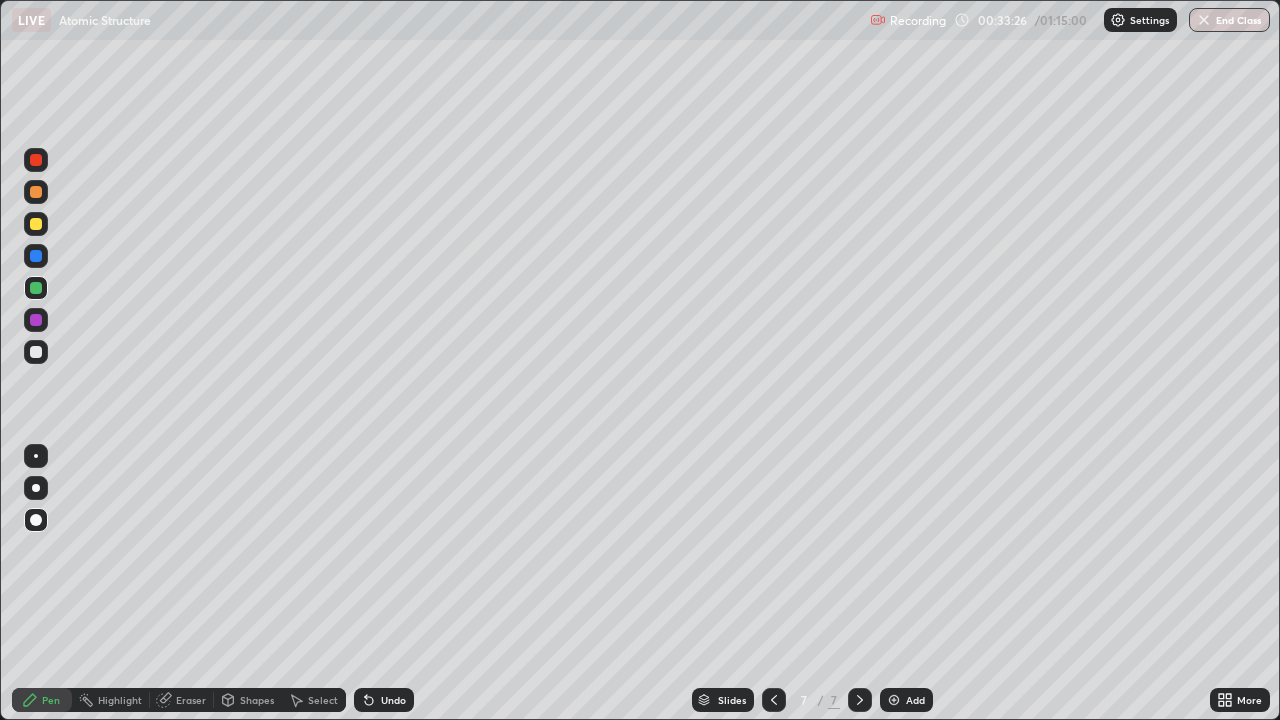 click at bounding box center [36, 352] 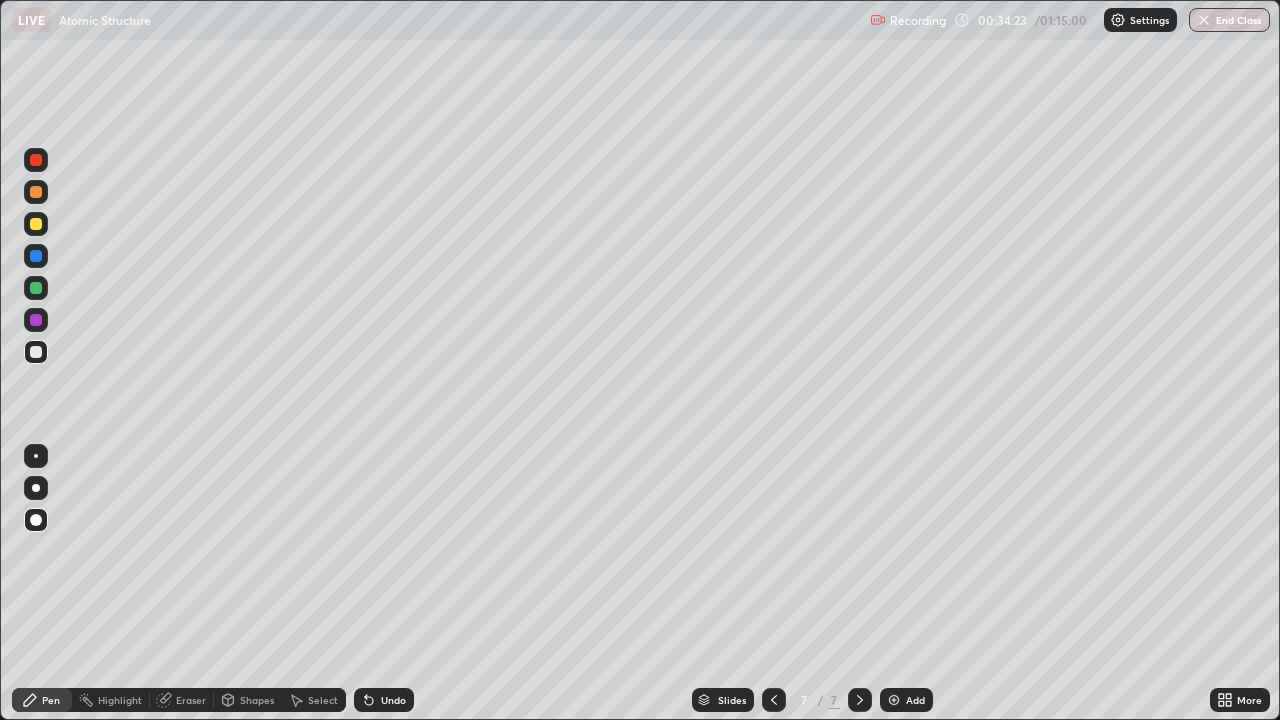click at bounding box center [36, 288] 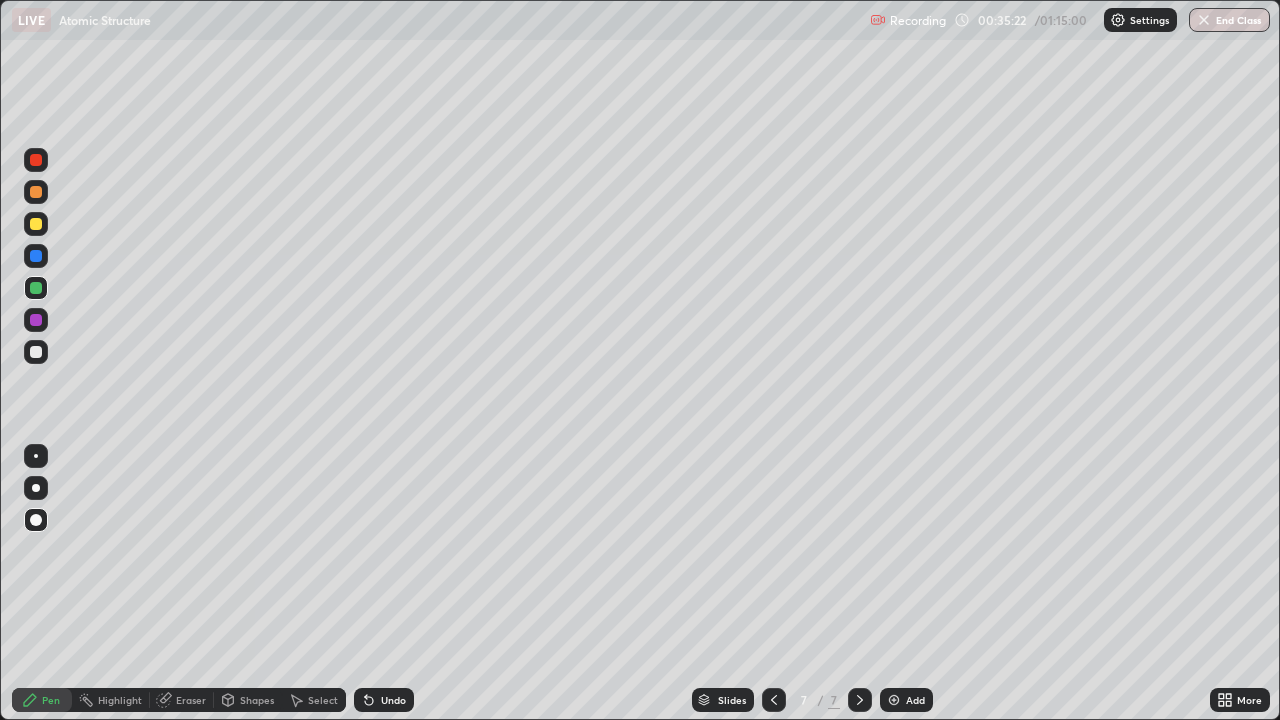 click 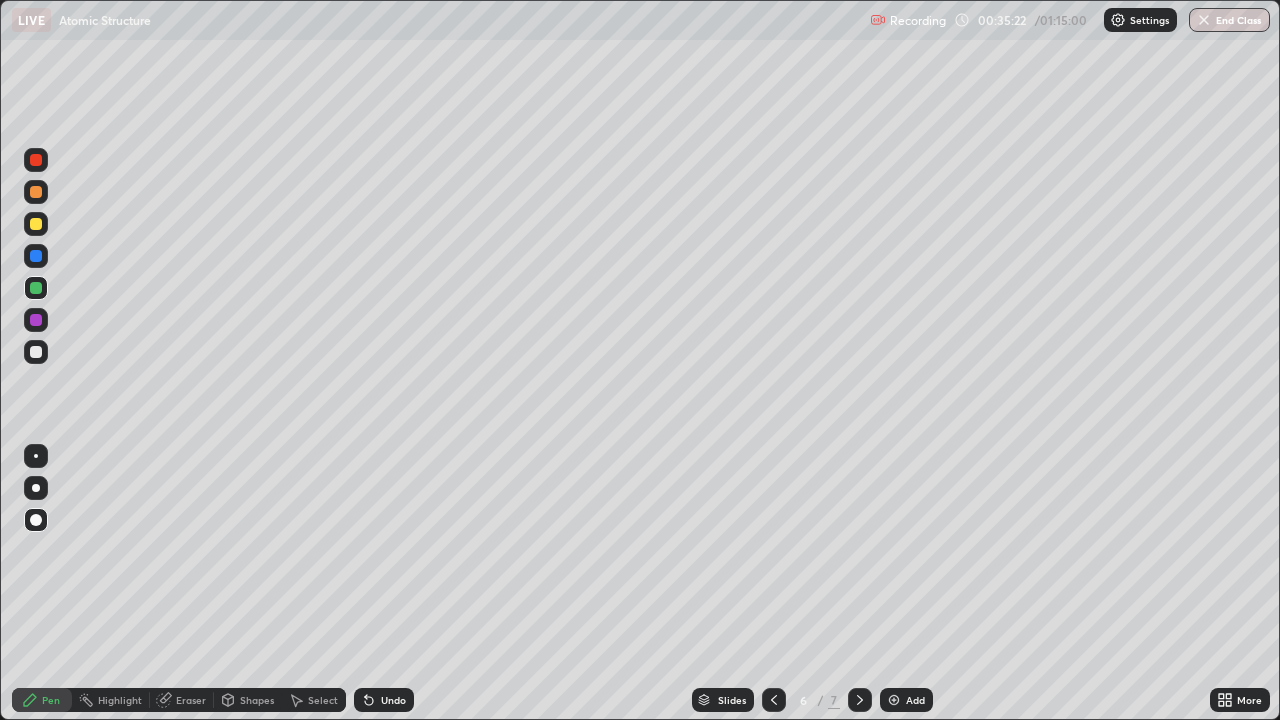 click 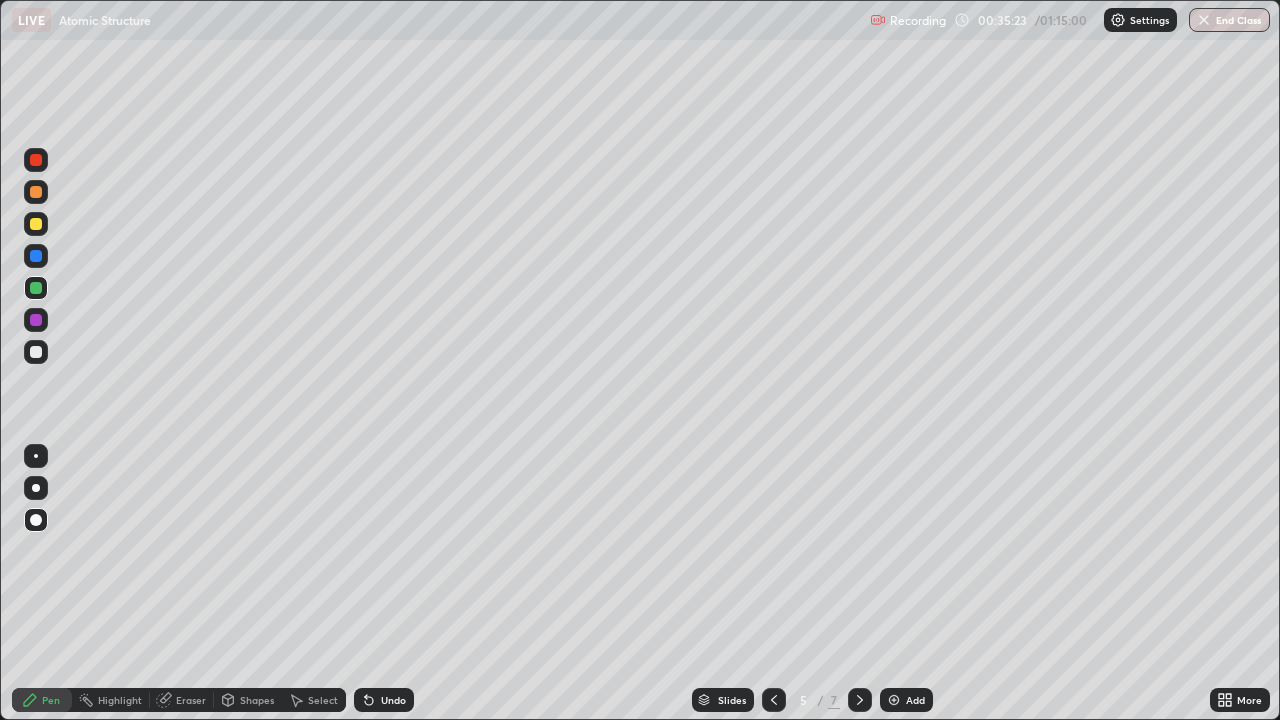 click 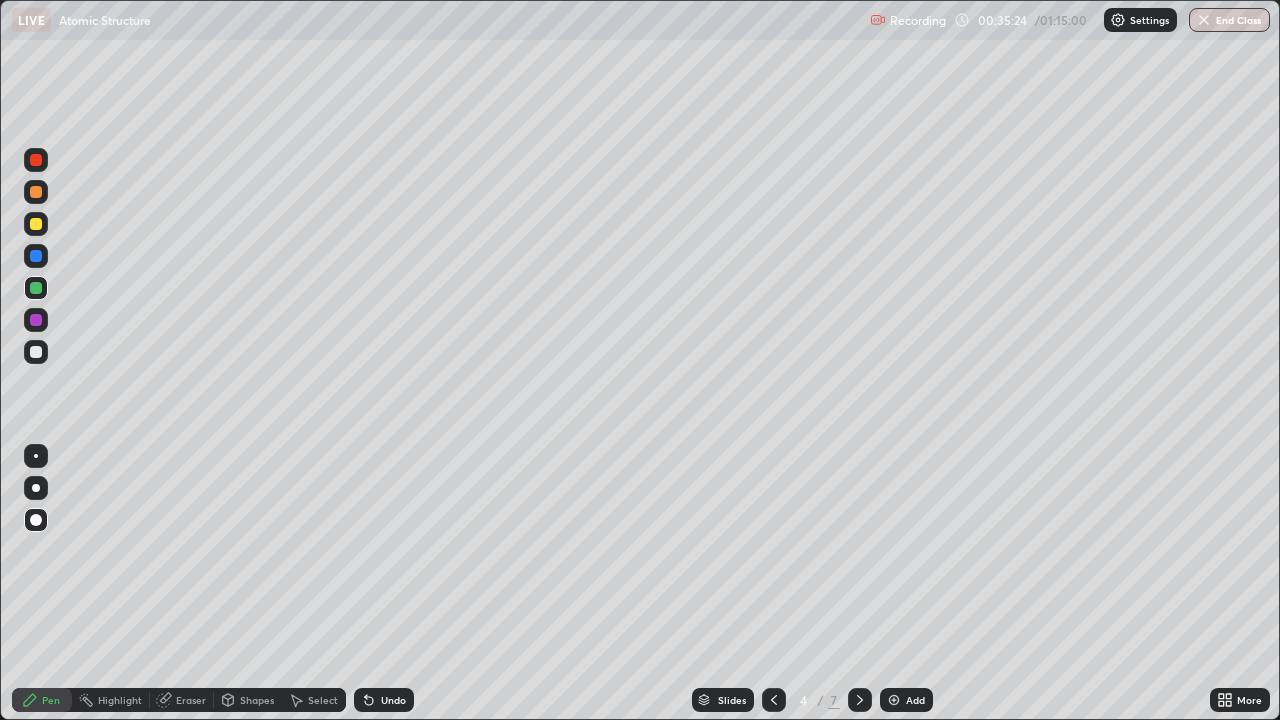click 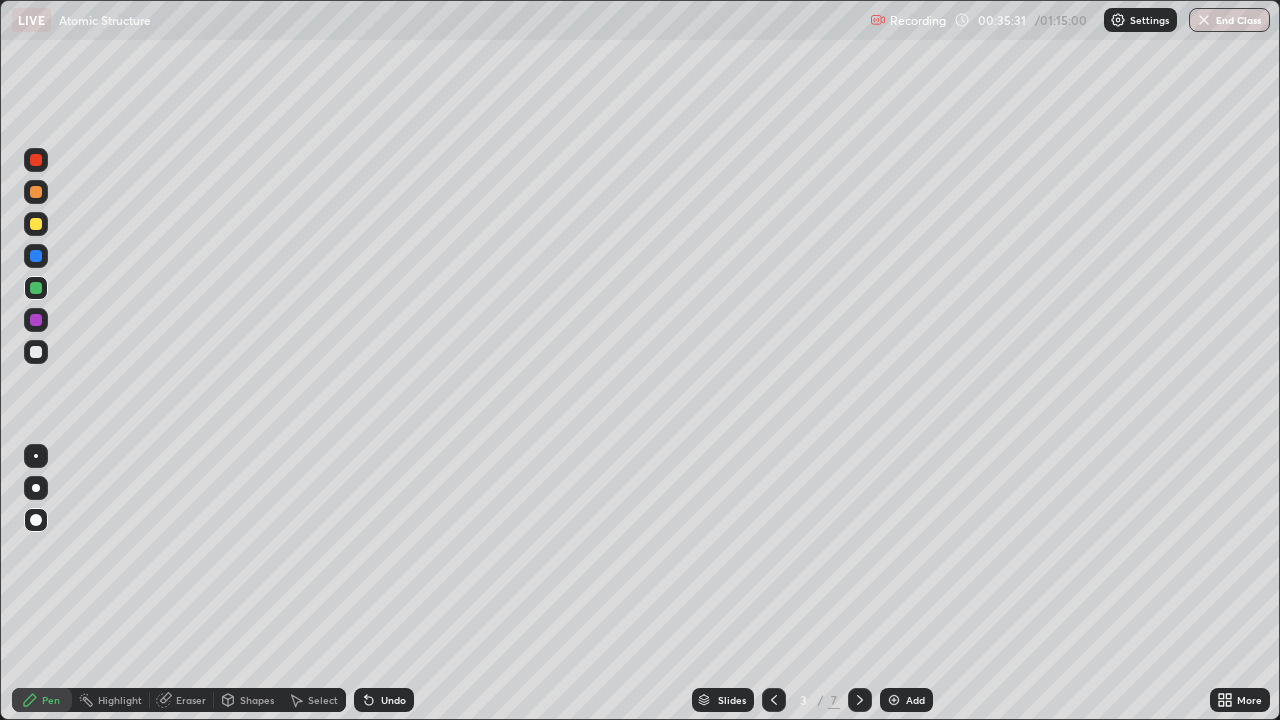 click at bounding box center [36, 352] 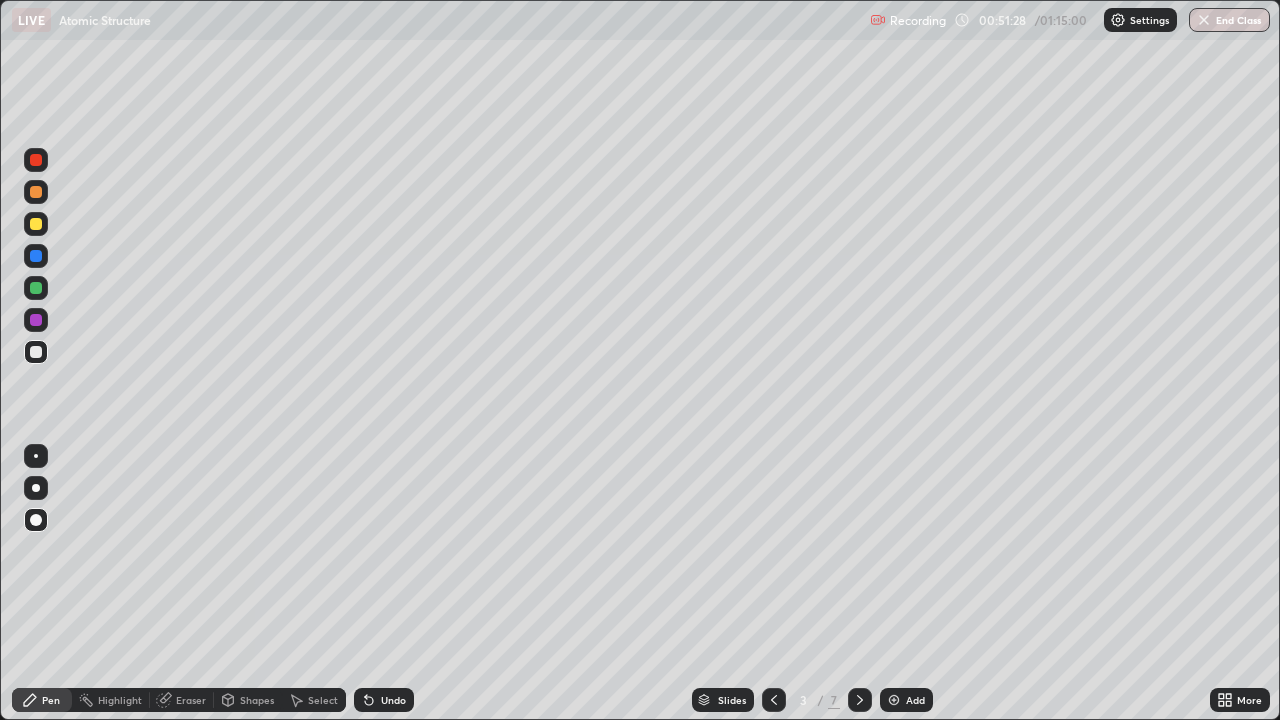 click at bounding box center [894, 700] 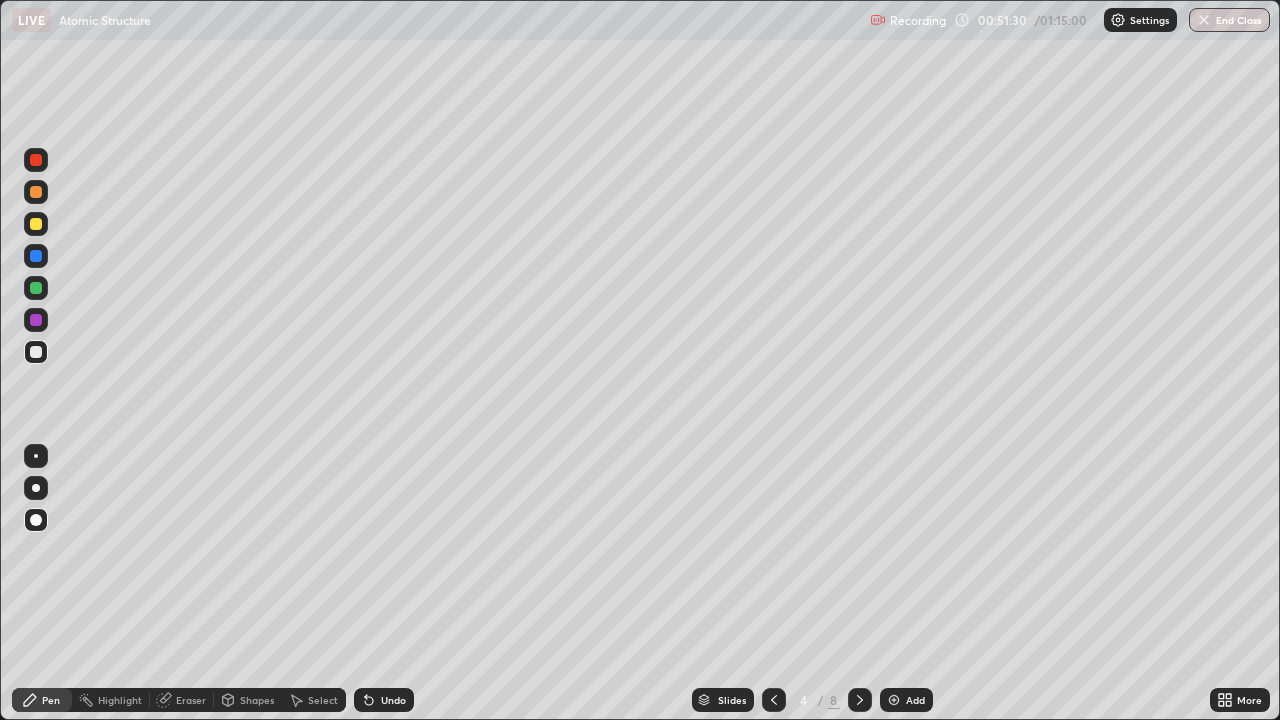 click at bounding box center (36, 352) 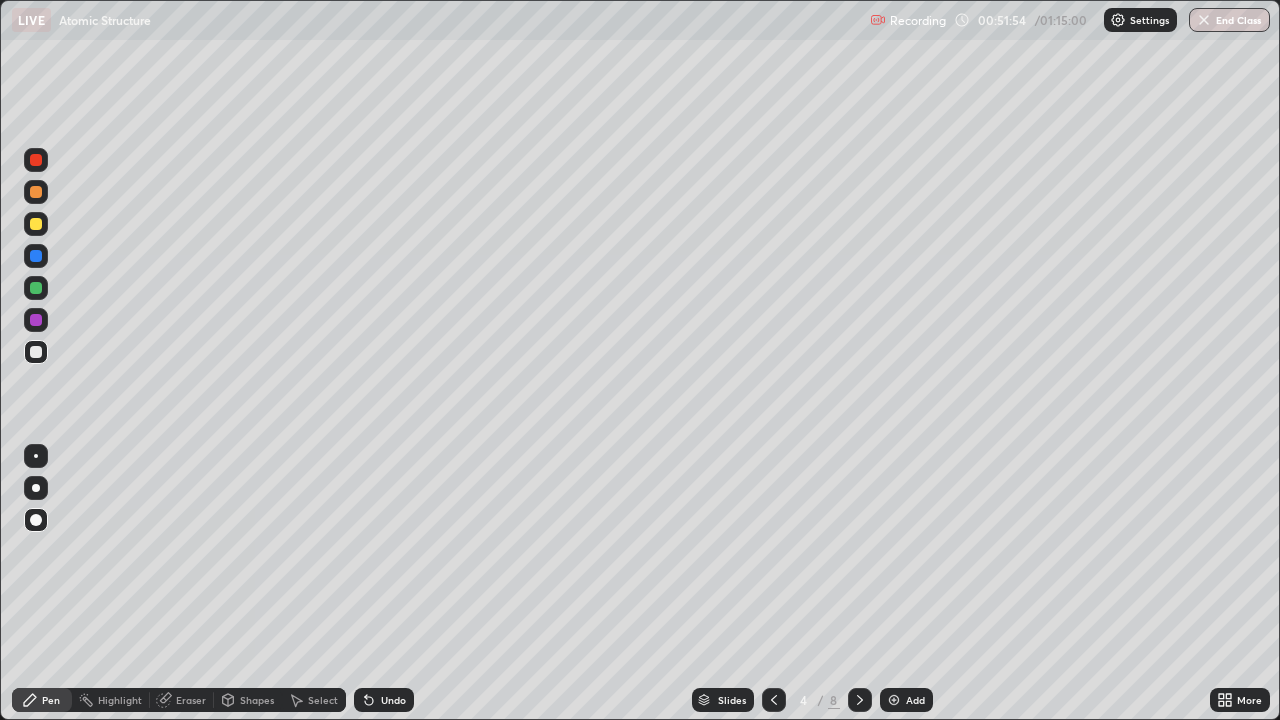 click at bounding box center [36, 288] 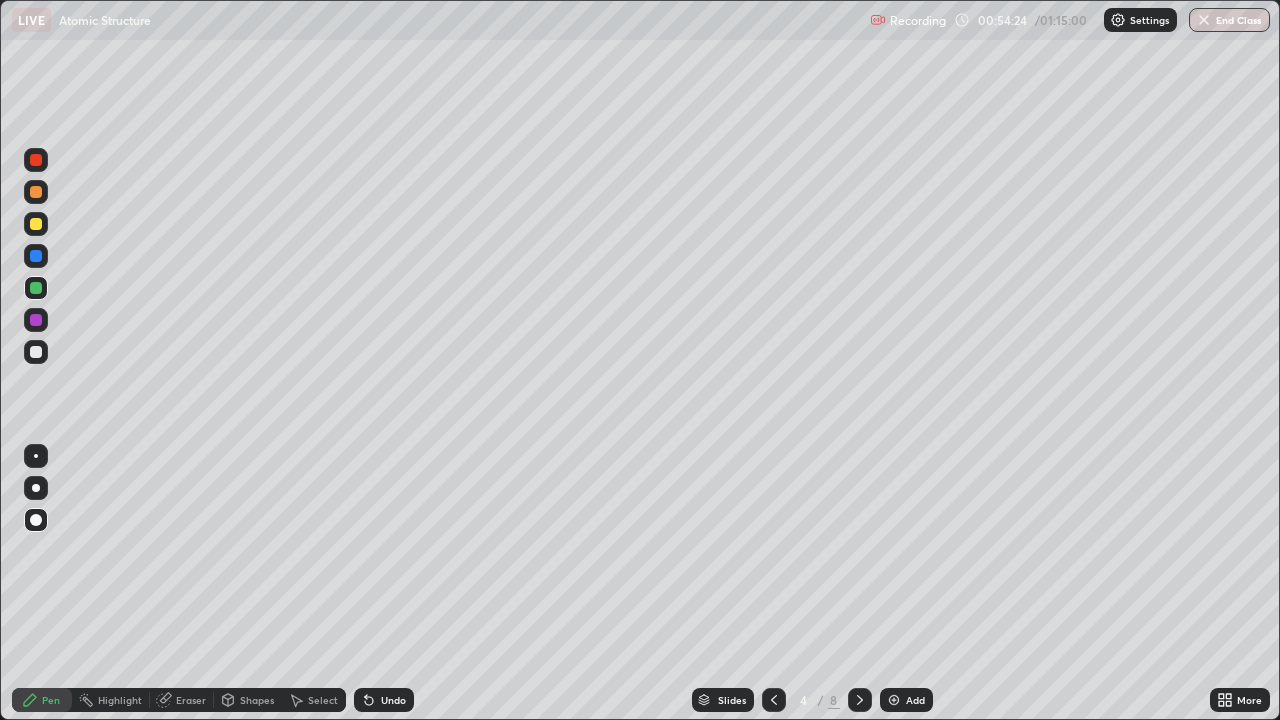 click at bounding box center (894, 700) 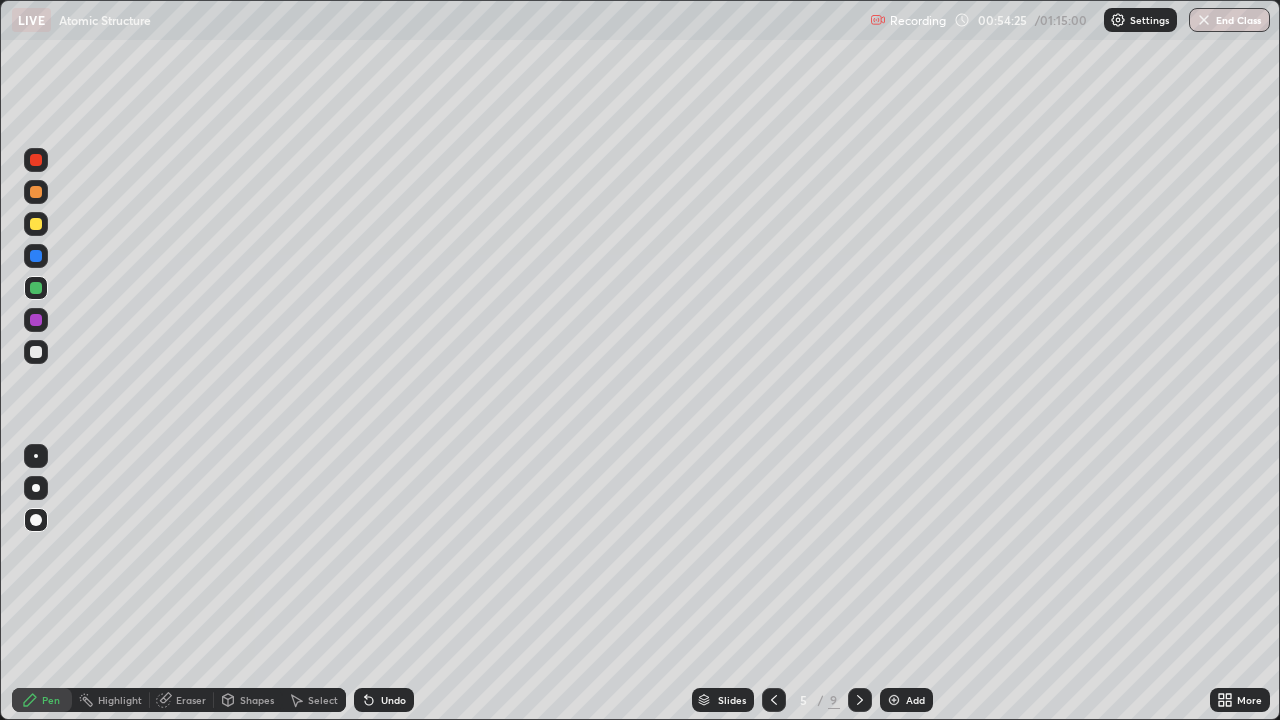 click at bounding box center (36, 352) 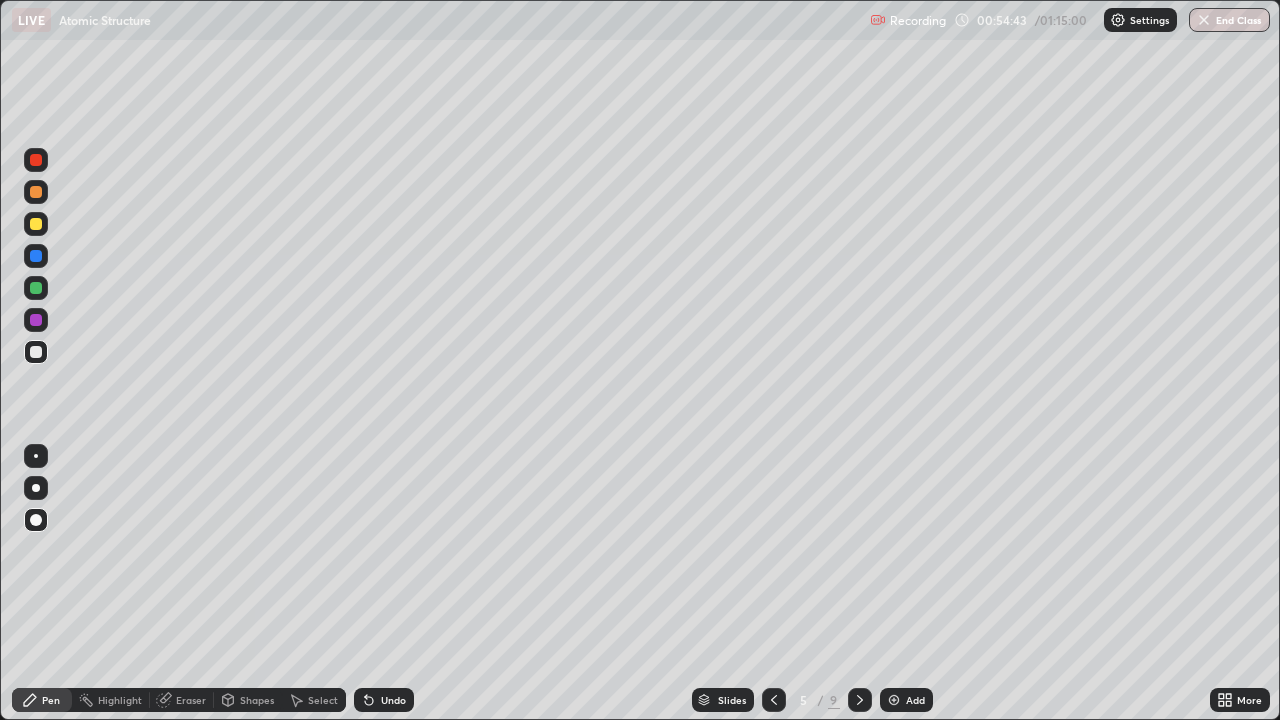 click on "Shapes" at bounding box center (257, 700) 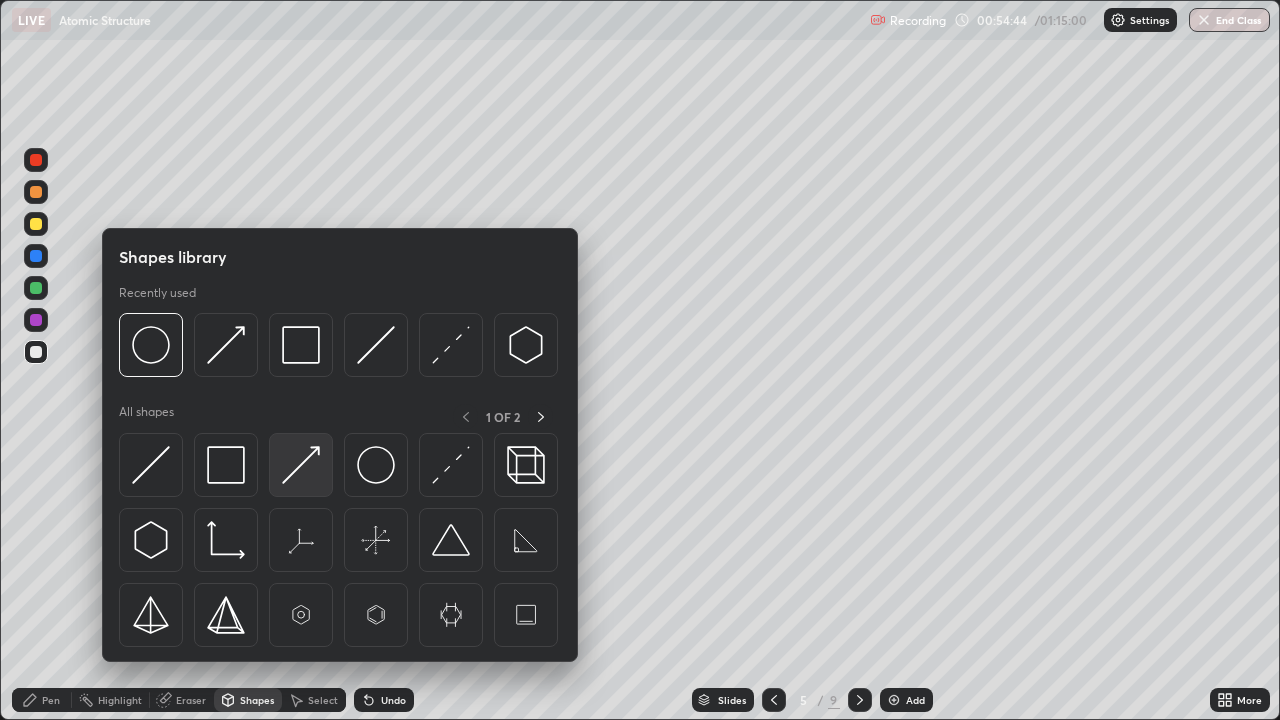 click at bounding box center [301, 465] 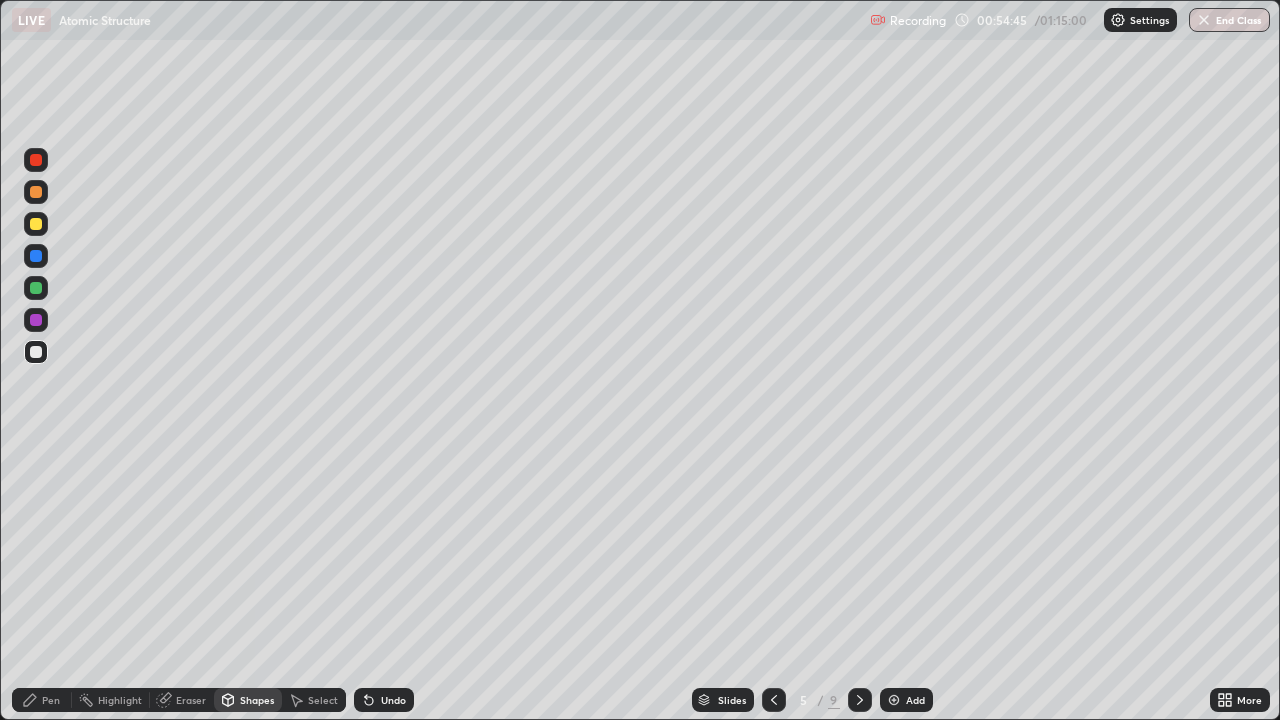 click at bounding box center [36, 288] 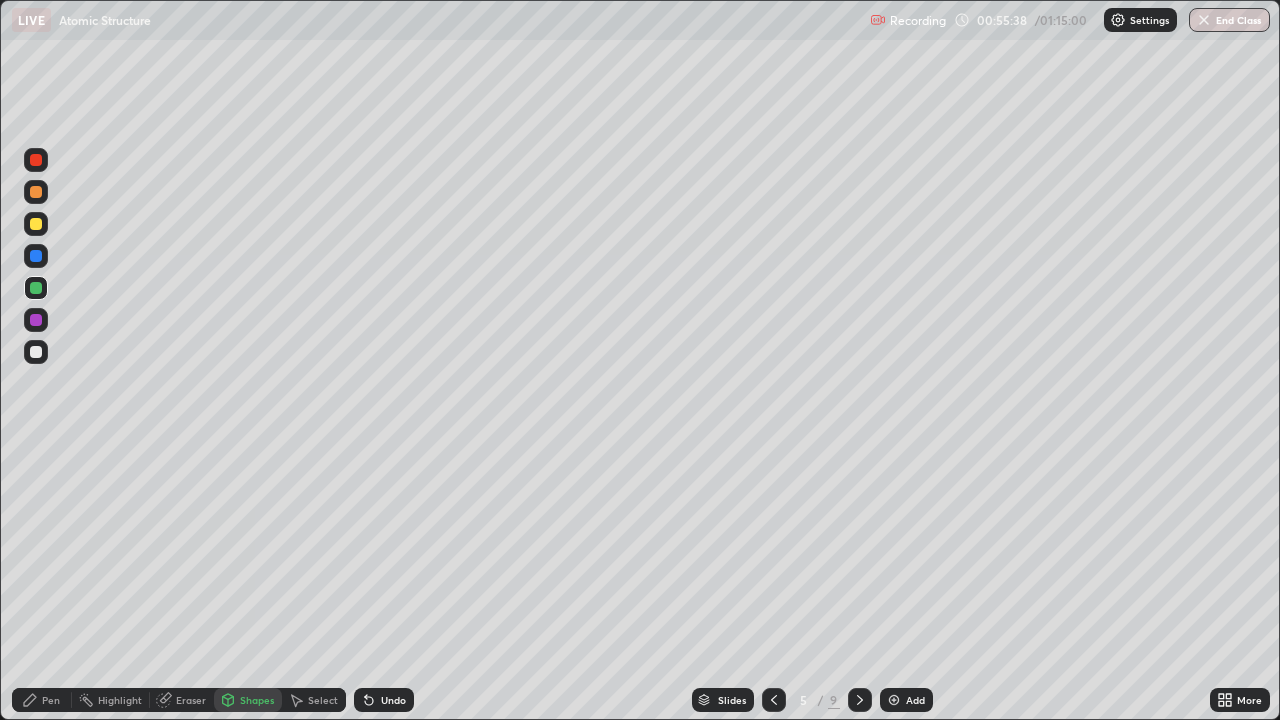 click at bounding box center [36, 224] 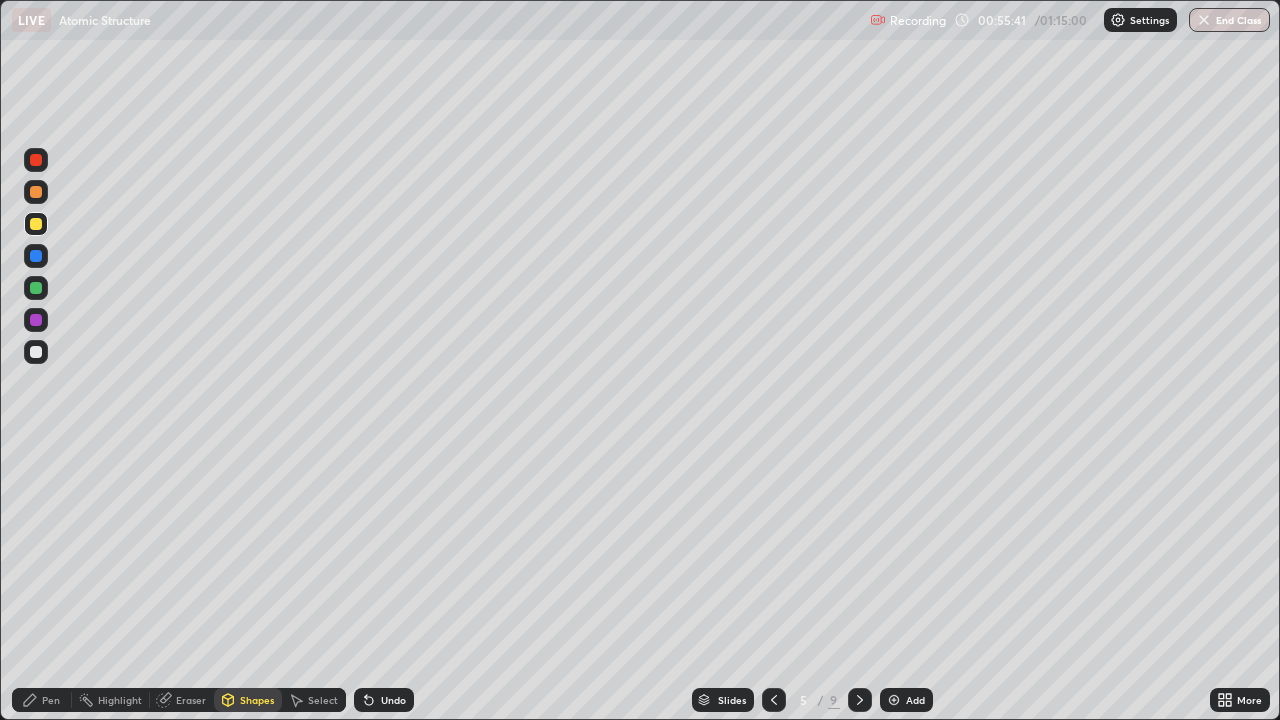 click on "Undo" at bounding box center [384, 700] 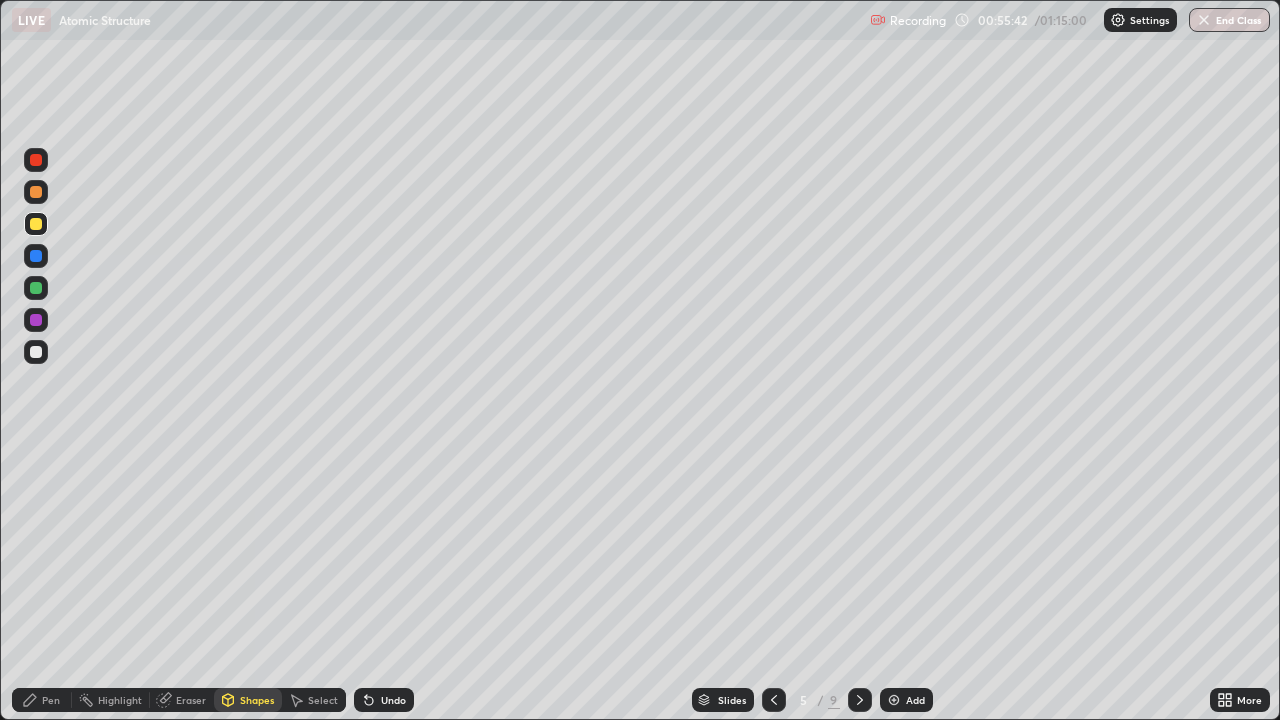 click 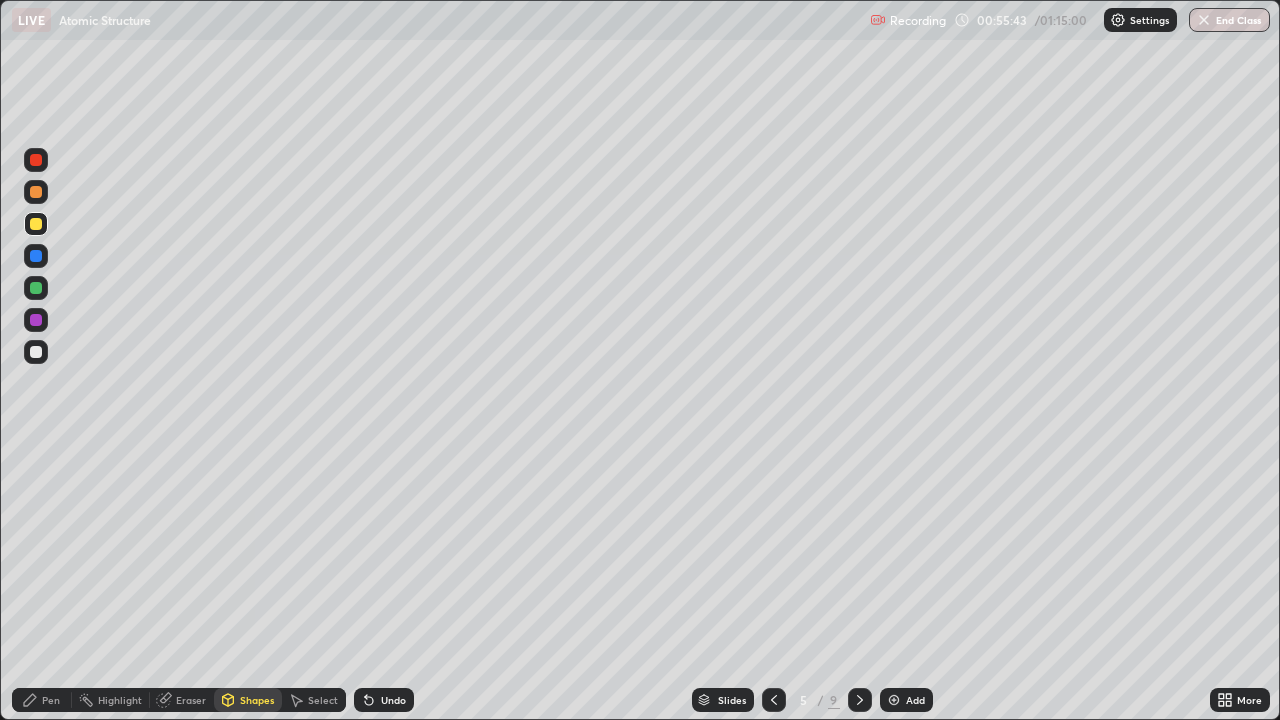 click on "Pen" at bounding box center (42, 700) 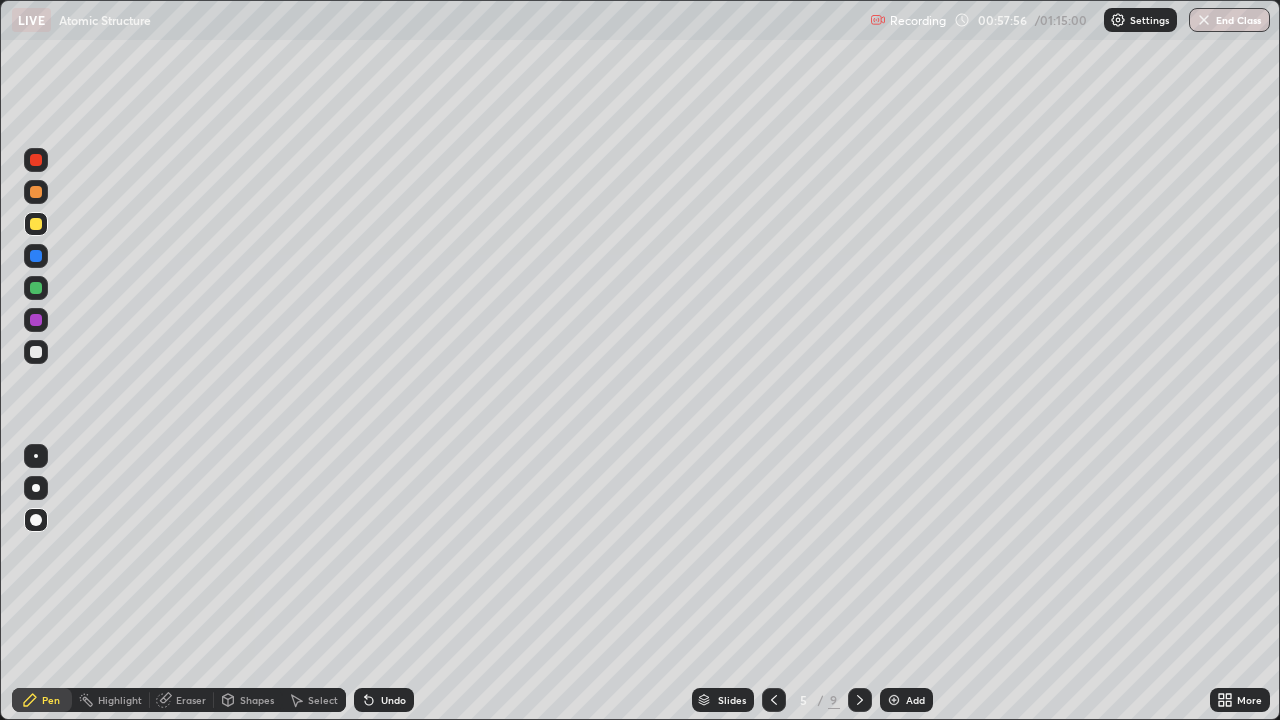 click at bounding box center (894, 700) 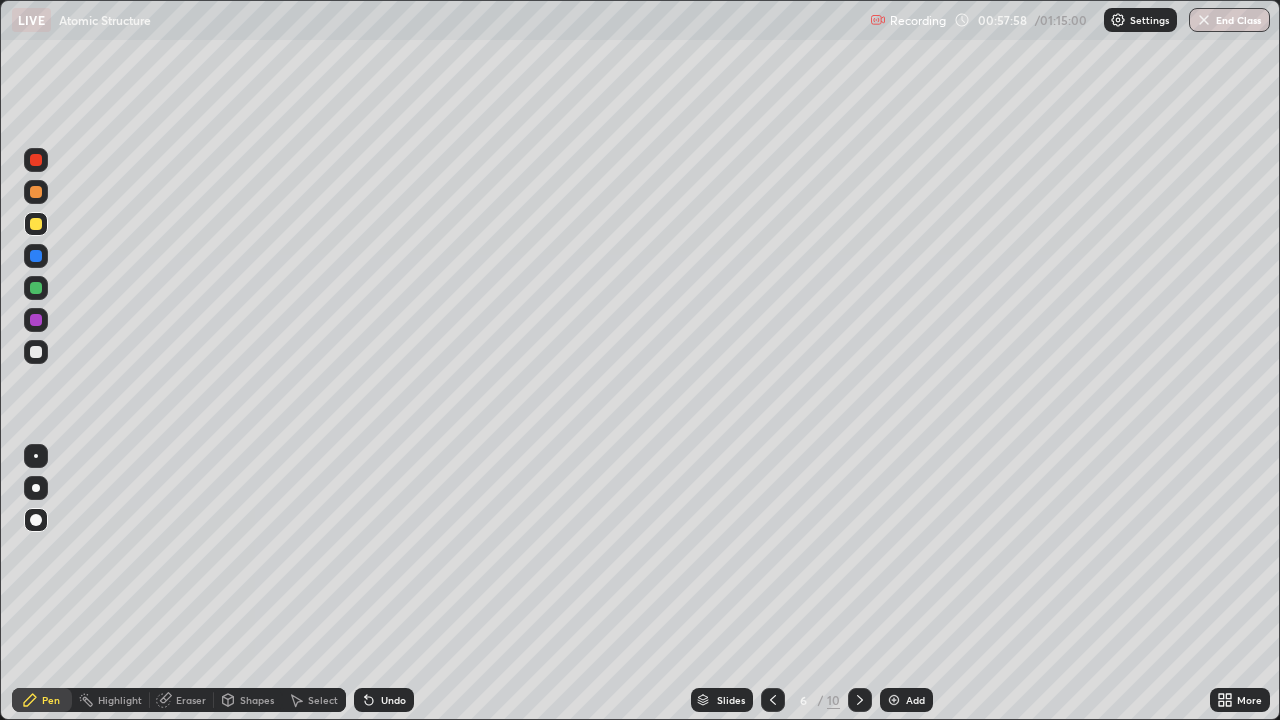 click at bounding box center [36, 352] 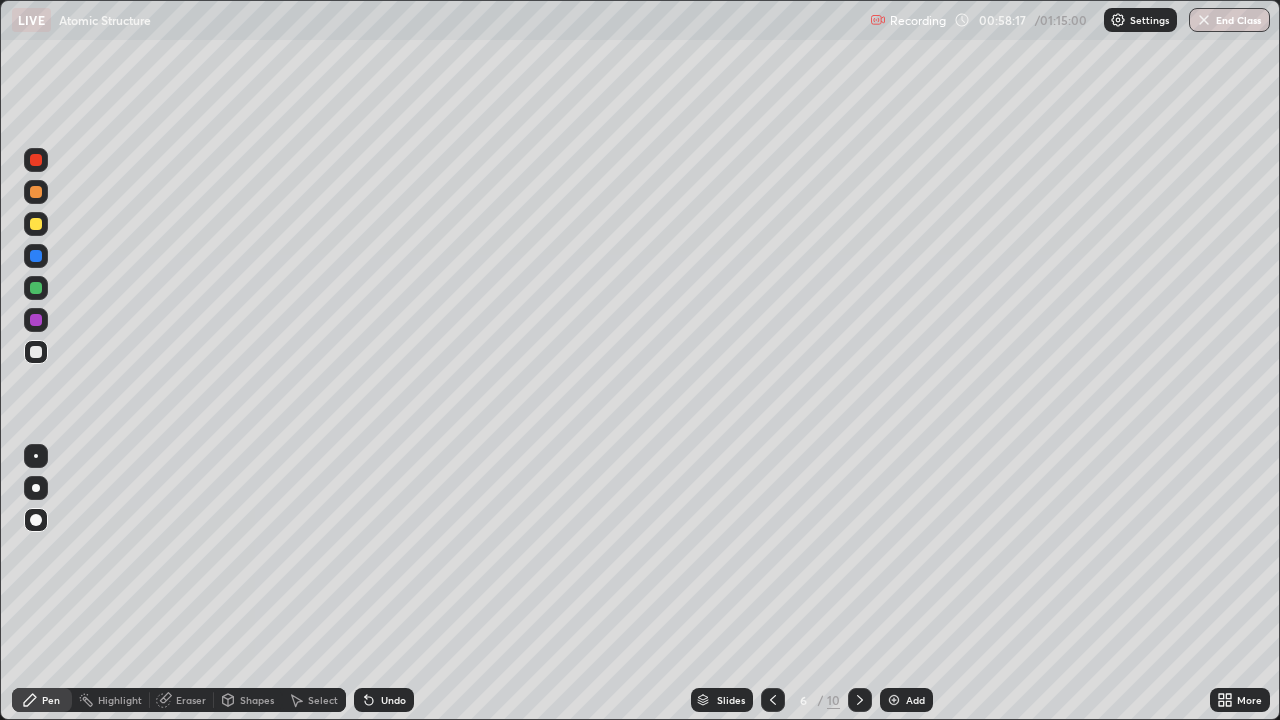 click at bounding box center (36, 224) 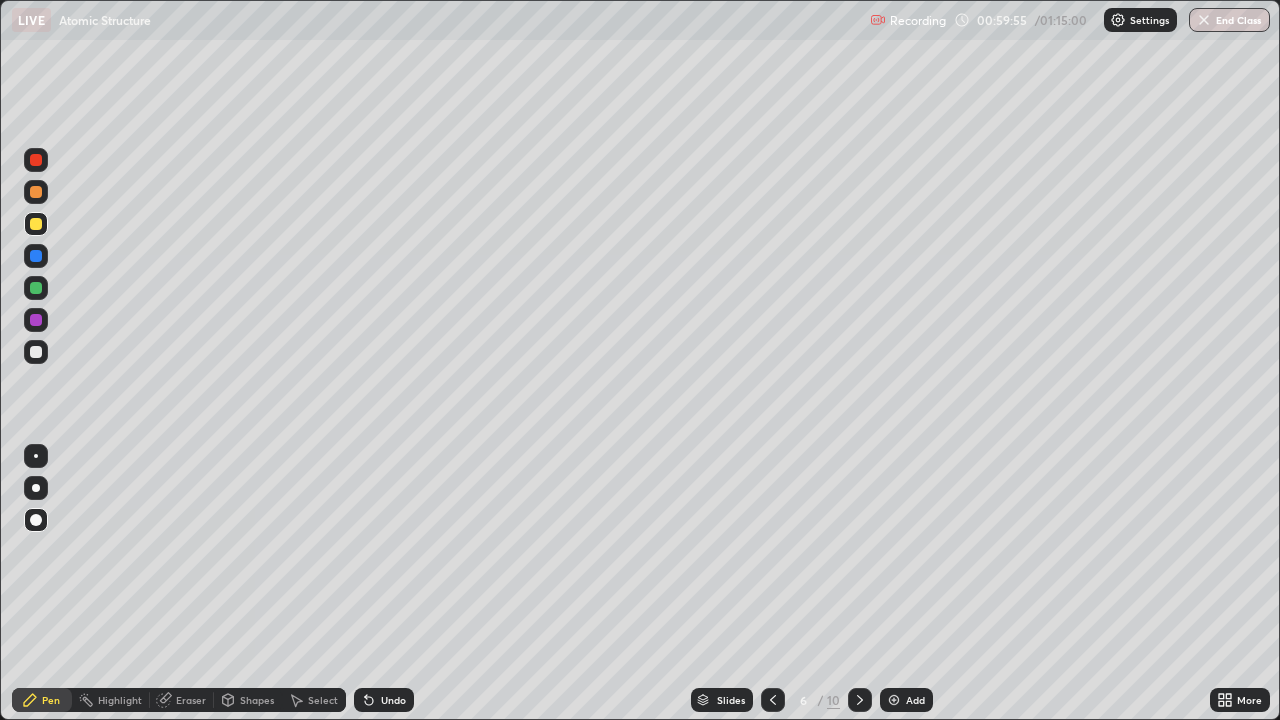click at bounding box center [36, 224] 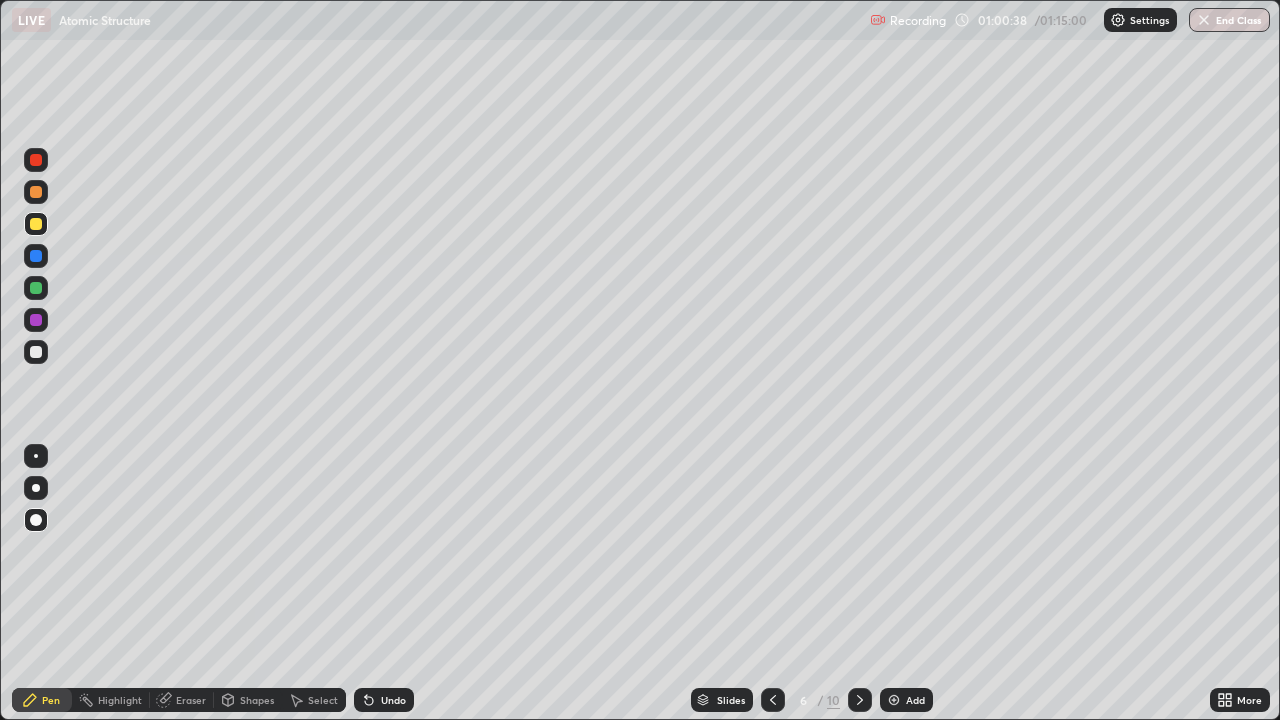 click at bounding box center (36, 288) 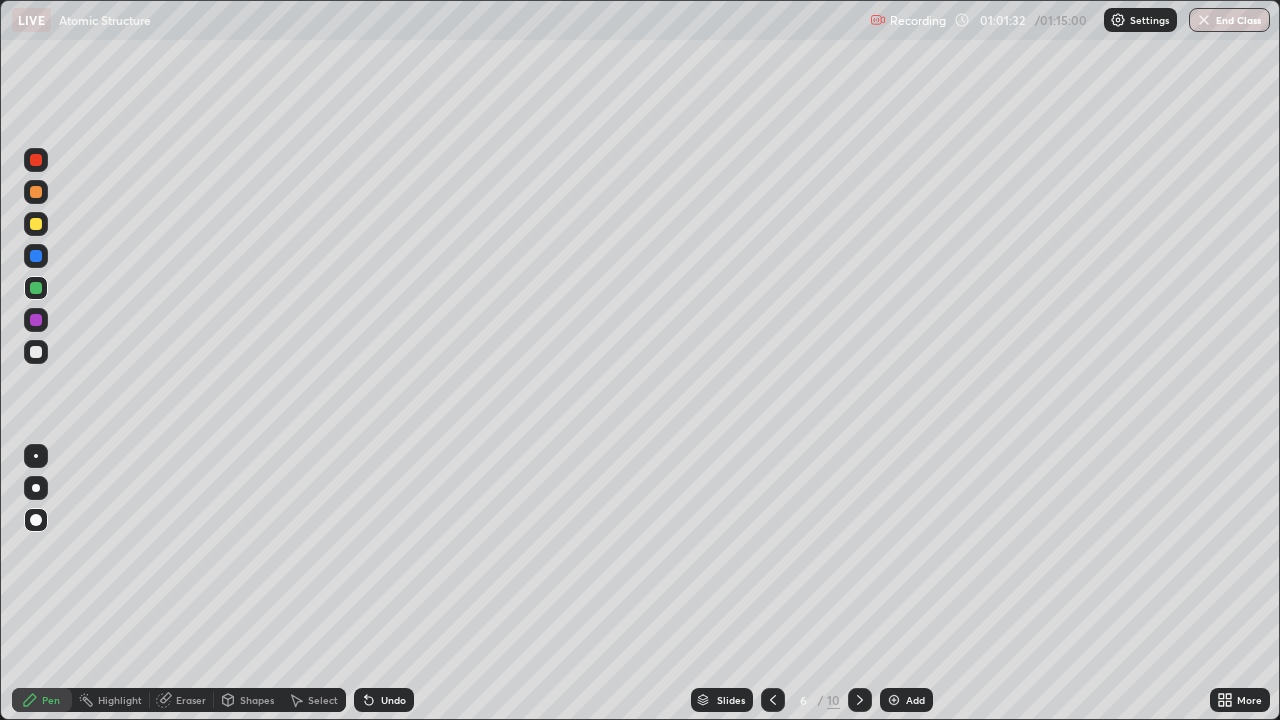 click at bounding box center (36, 224) 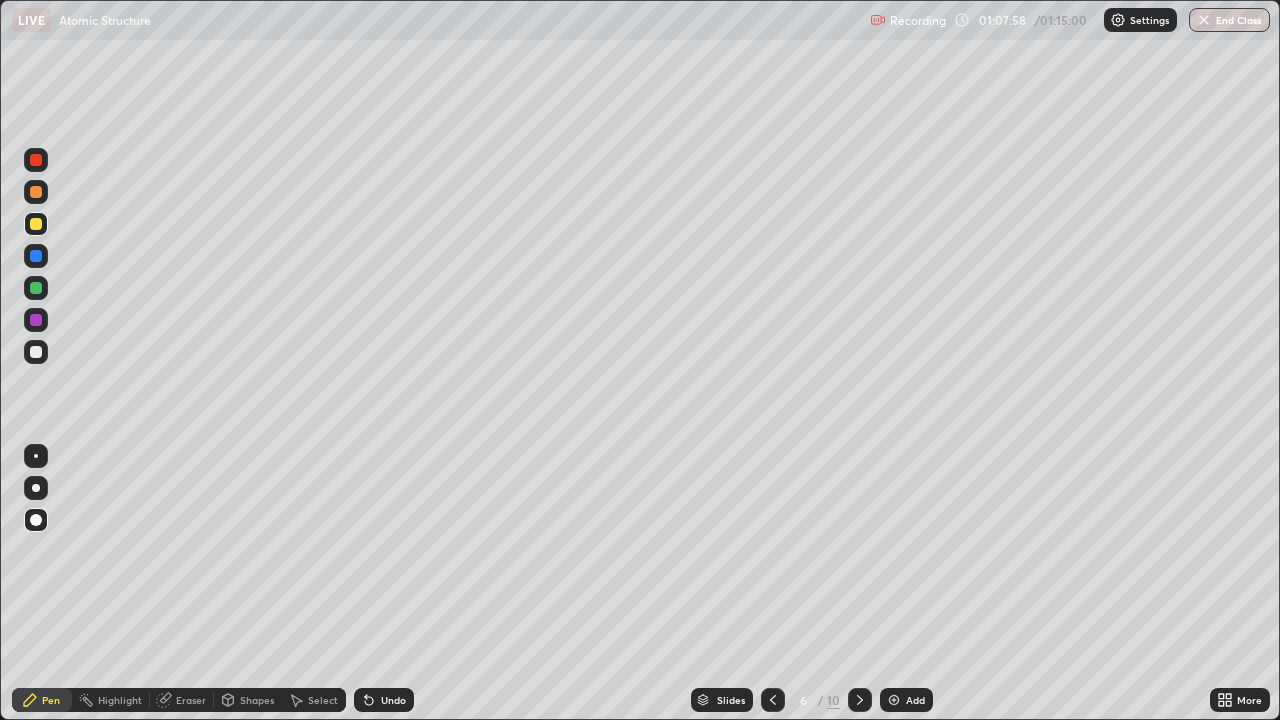 click on "End Class" at bounding box center (1229, 20) 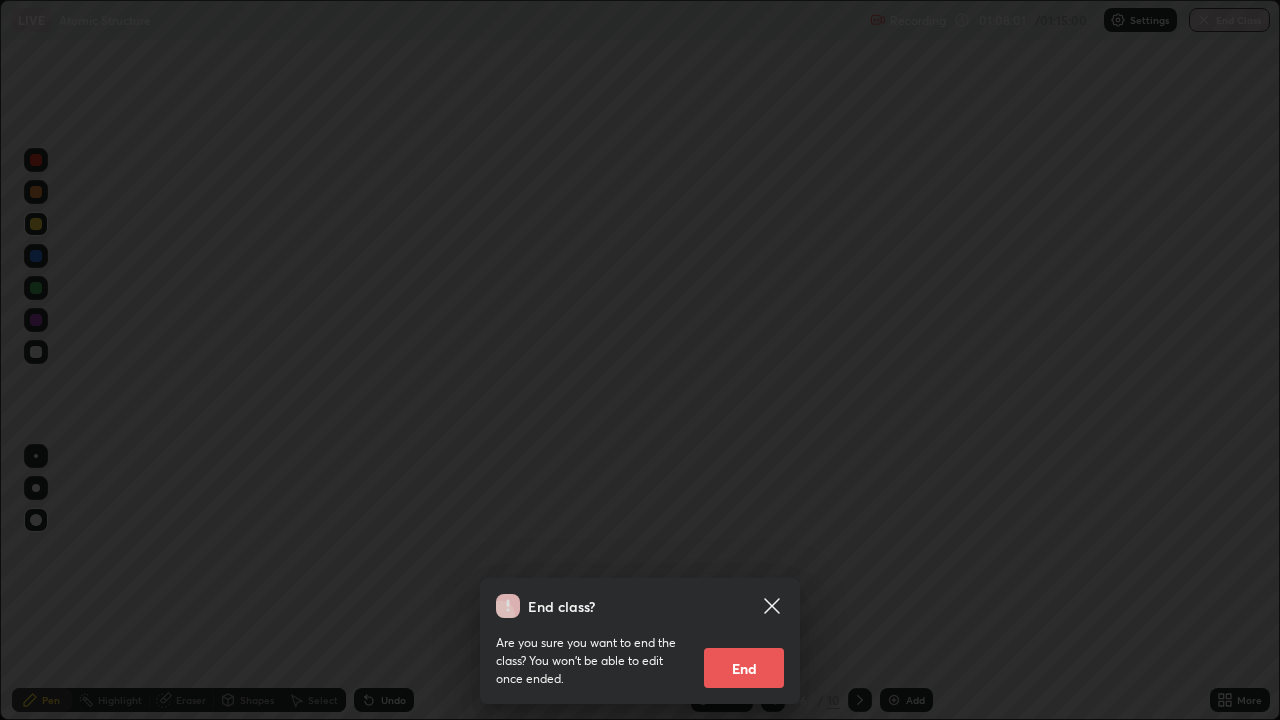 click 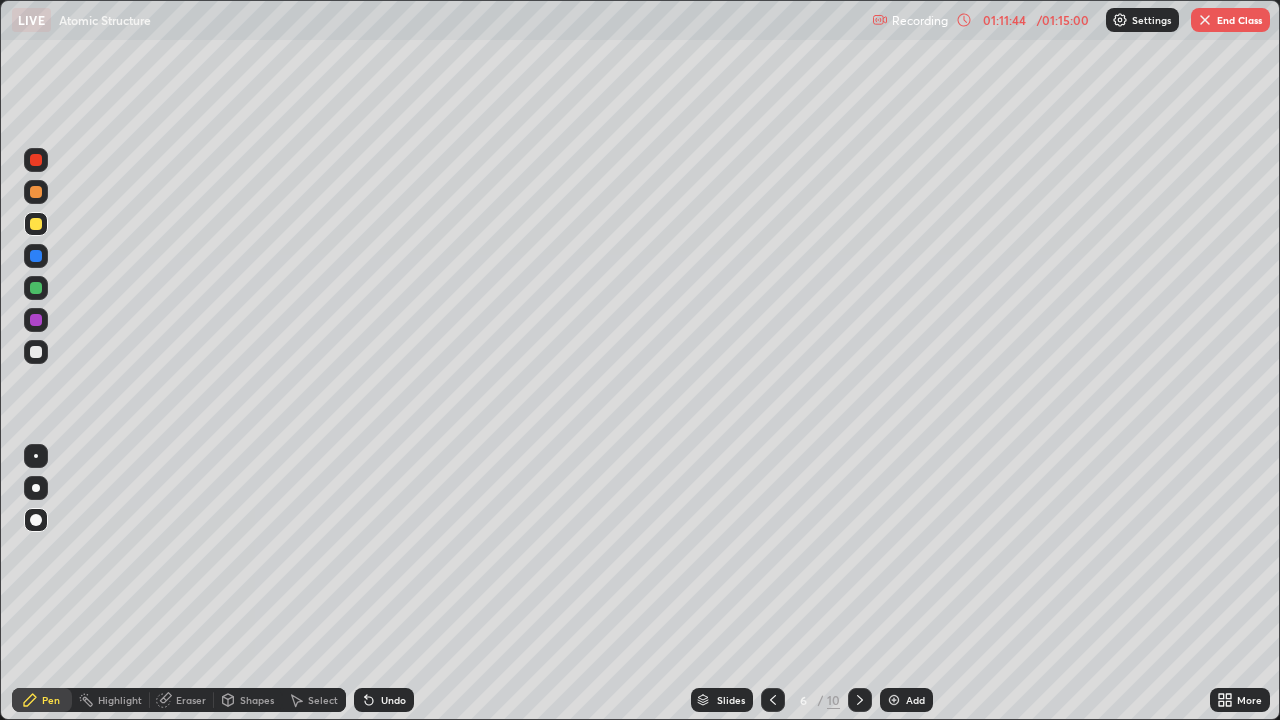 click at bounding box center (1205, 20) 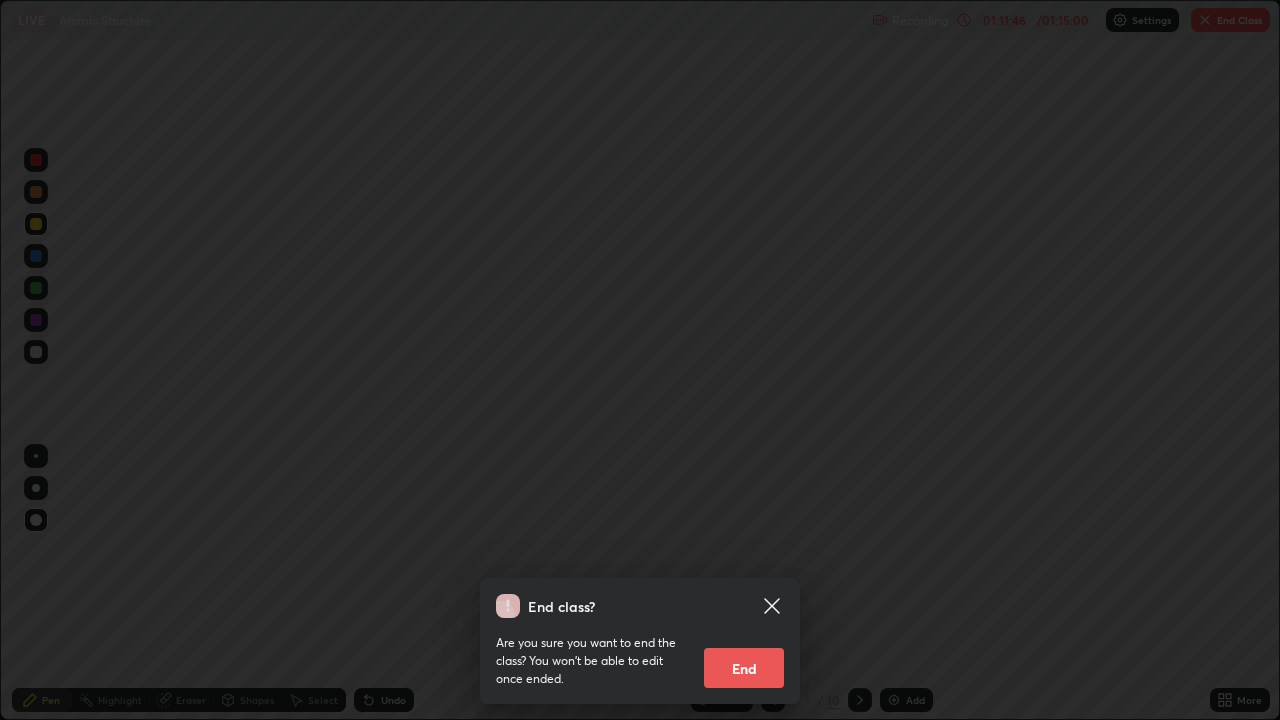 click on "End" at bounding box center [744, 668] 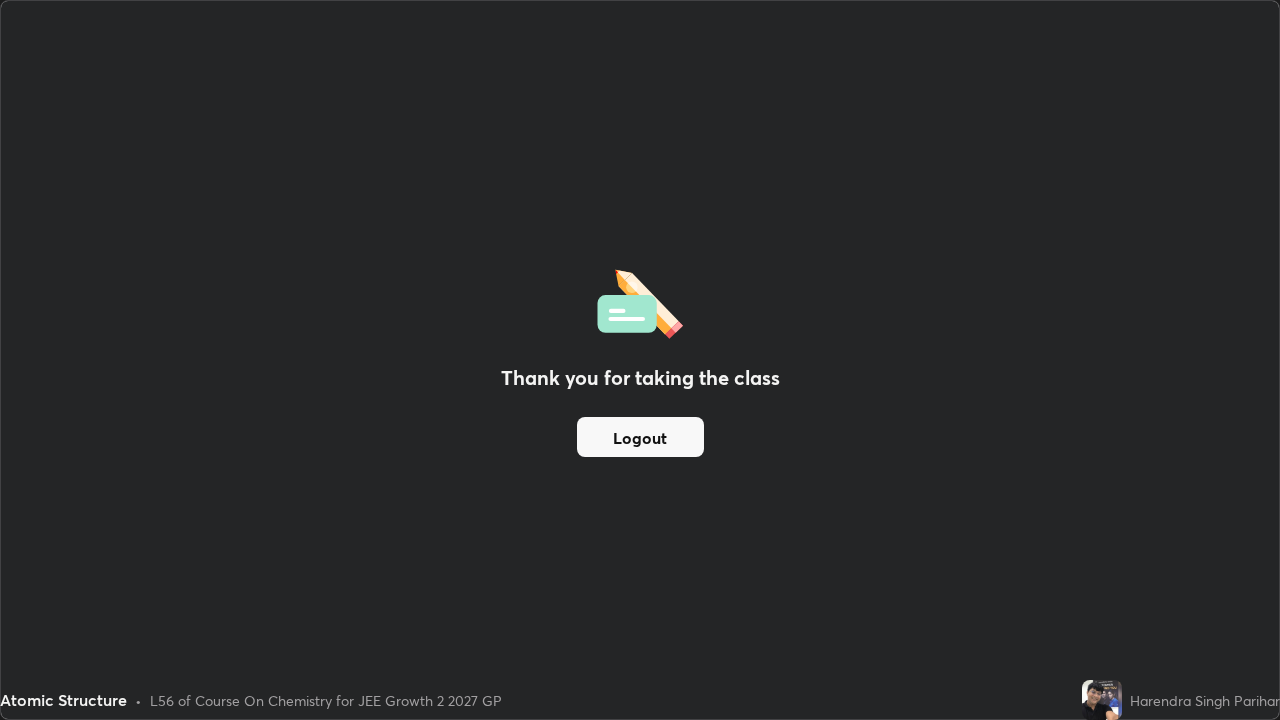 click at bounding box center [640, 360] 